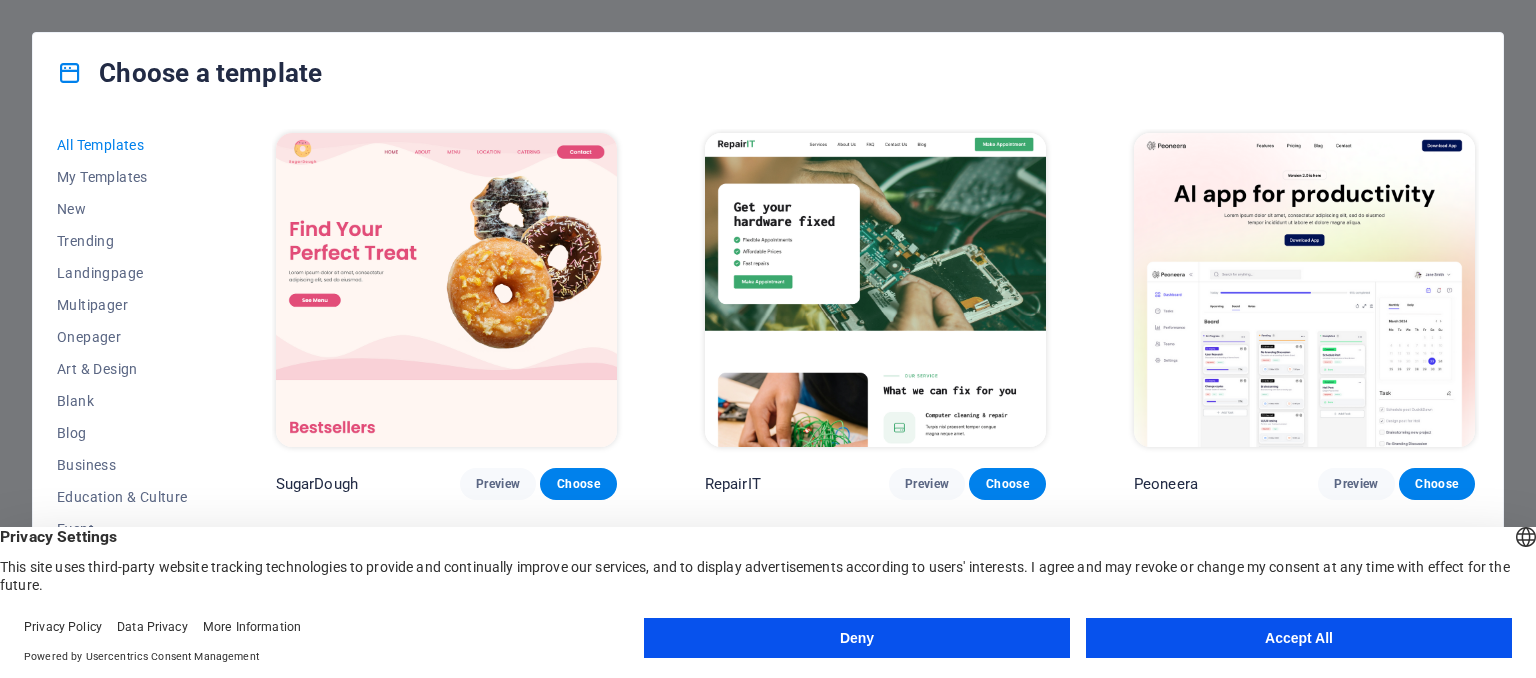 scroll, scrollTop: 0, scrollLeft: 0, axis: both 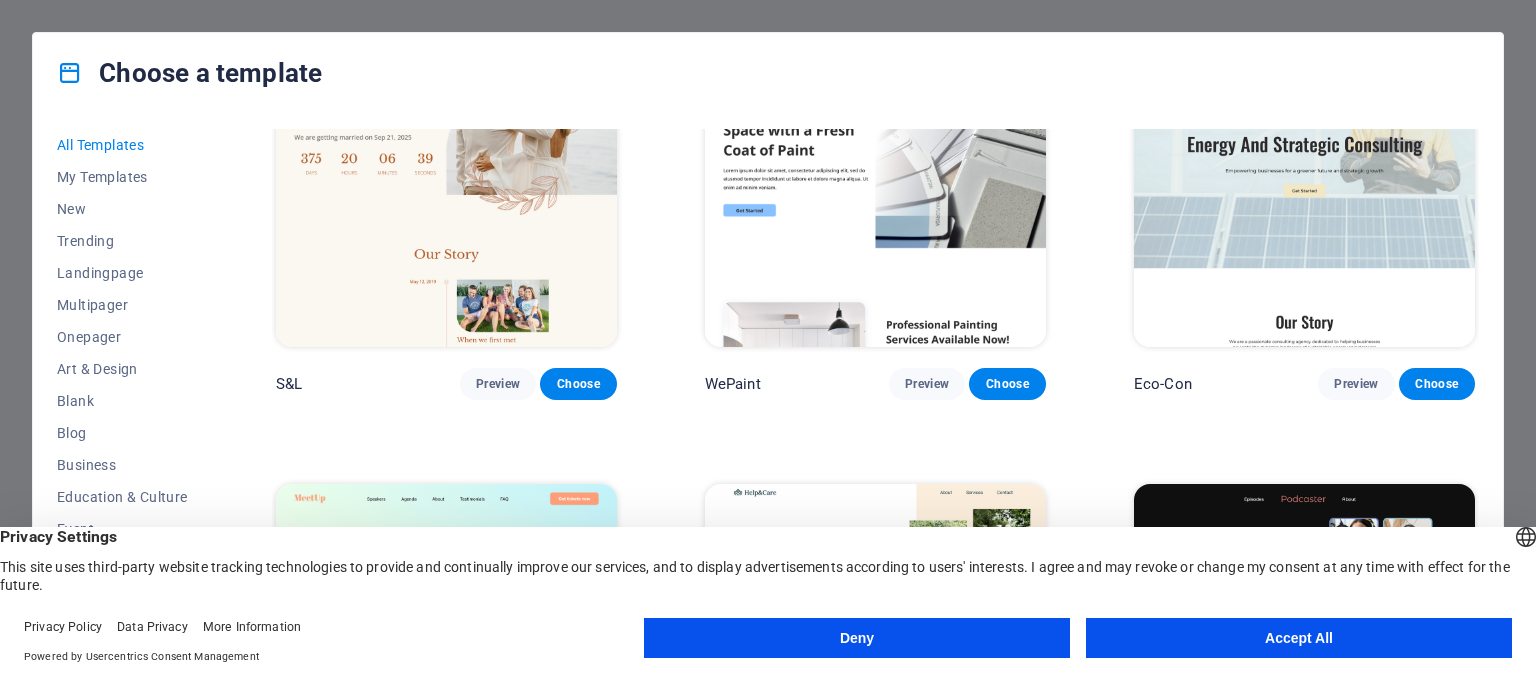click on "Accept All" at bounding box center (1299, 638) 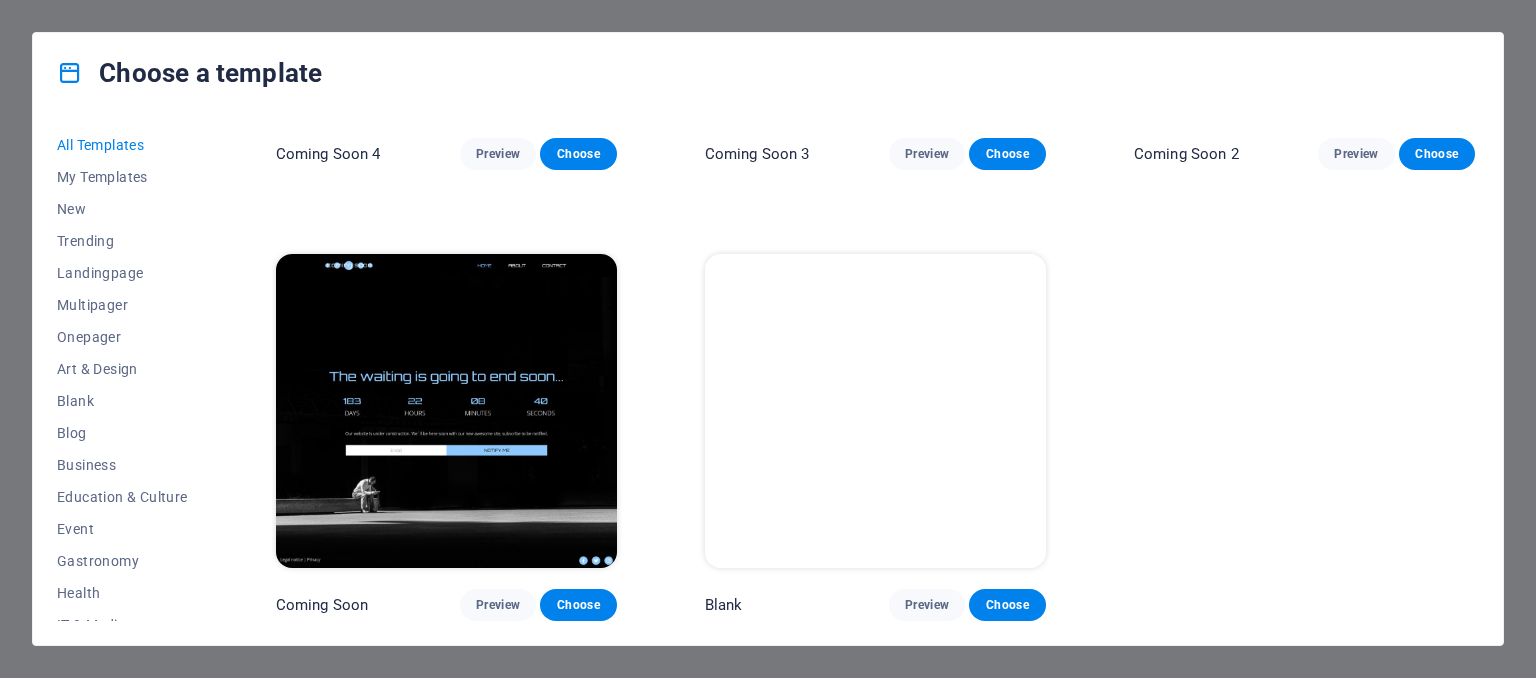 scroll, scrollTop: 24276, scrollLeft: 0, axis: vertical 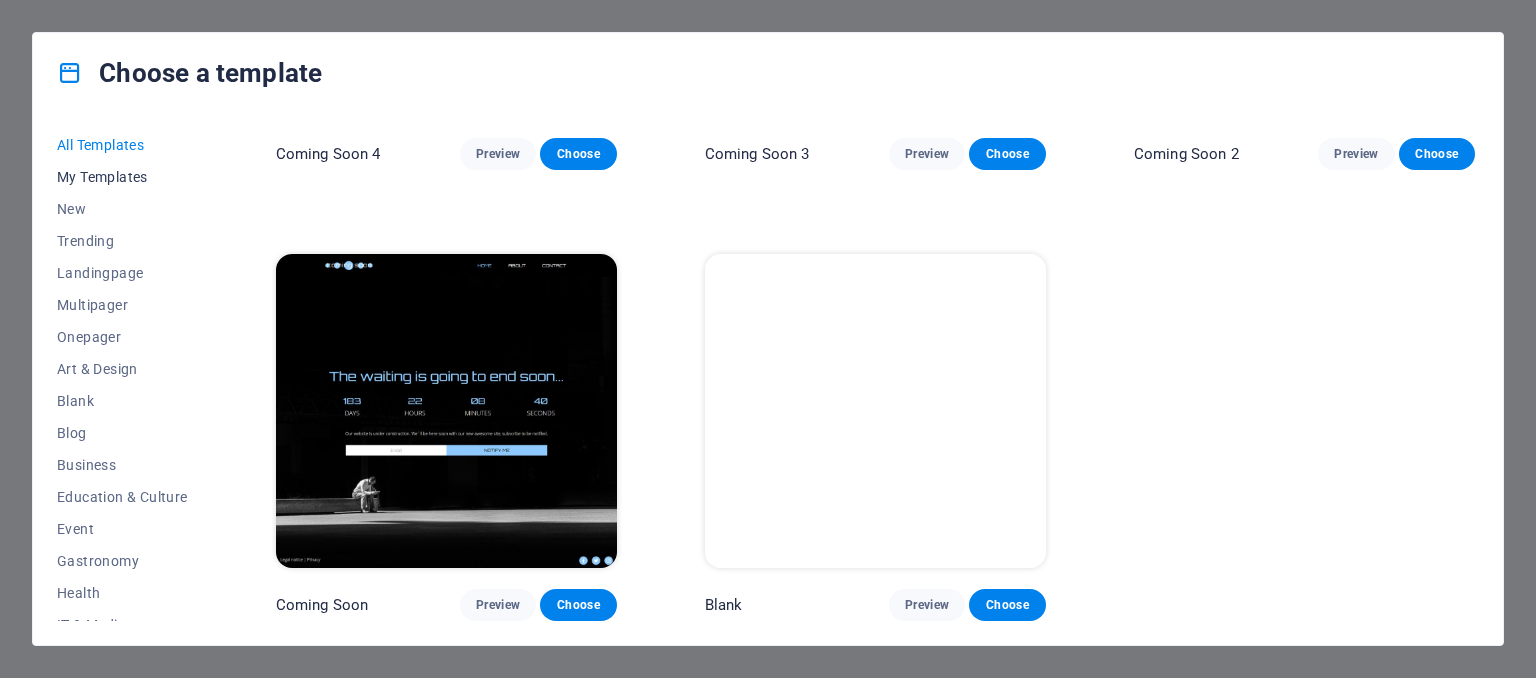 click on "My Templates" at bounding box center [122, 177] 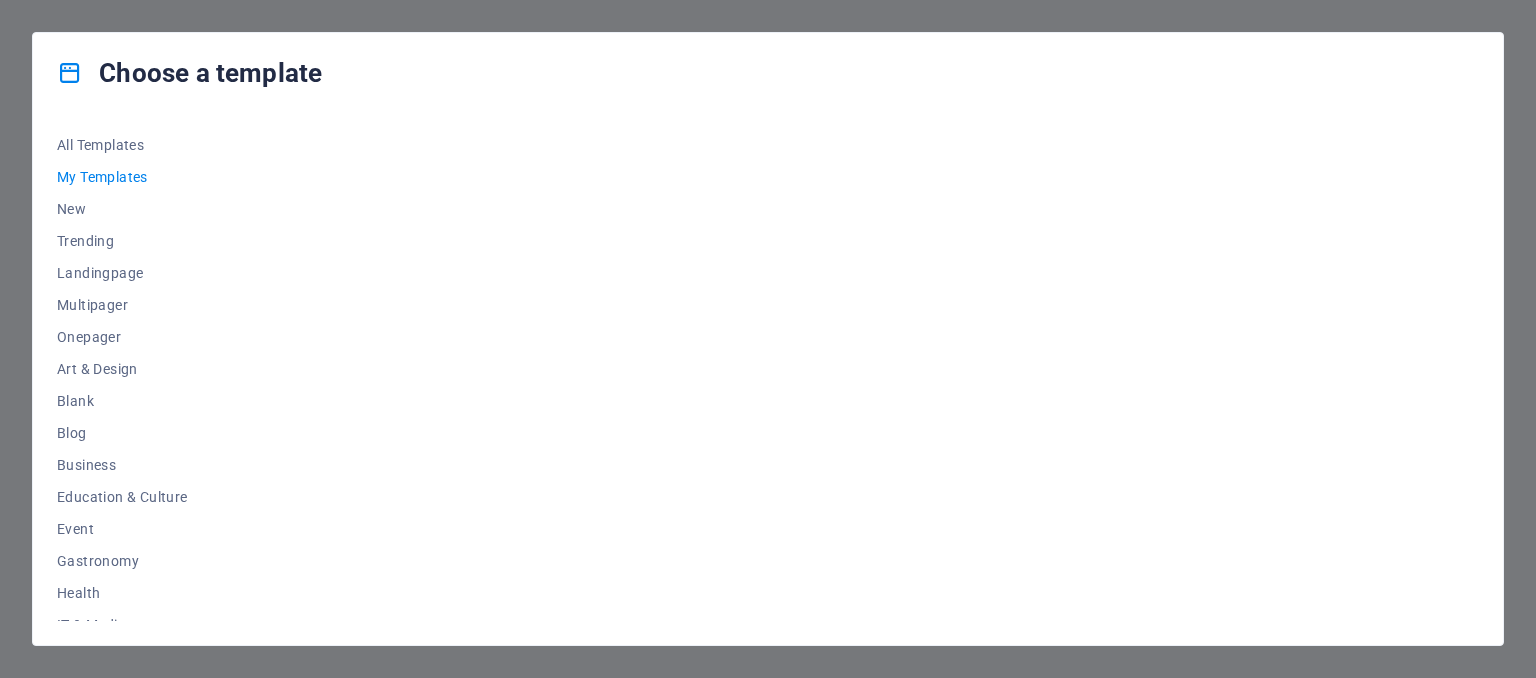 scroll, scrollTop: 0, scrollLeft: 0, axis: both 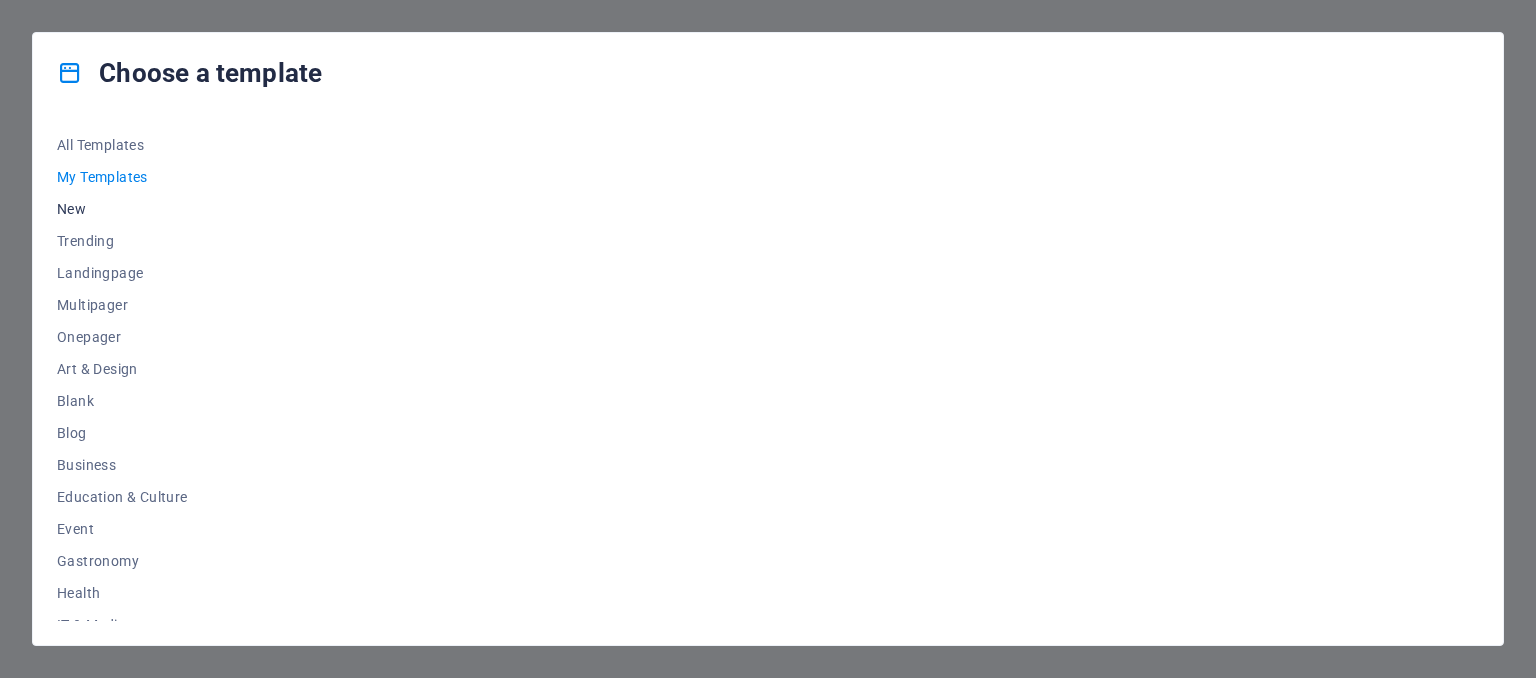 click on "New" at bounding box center (122, 209) 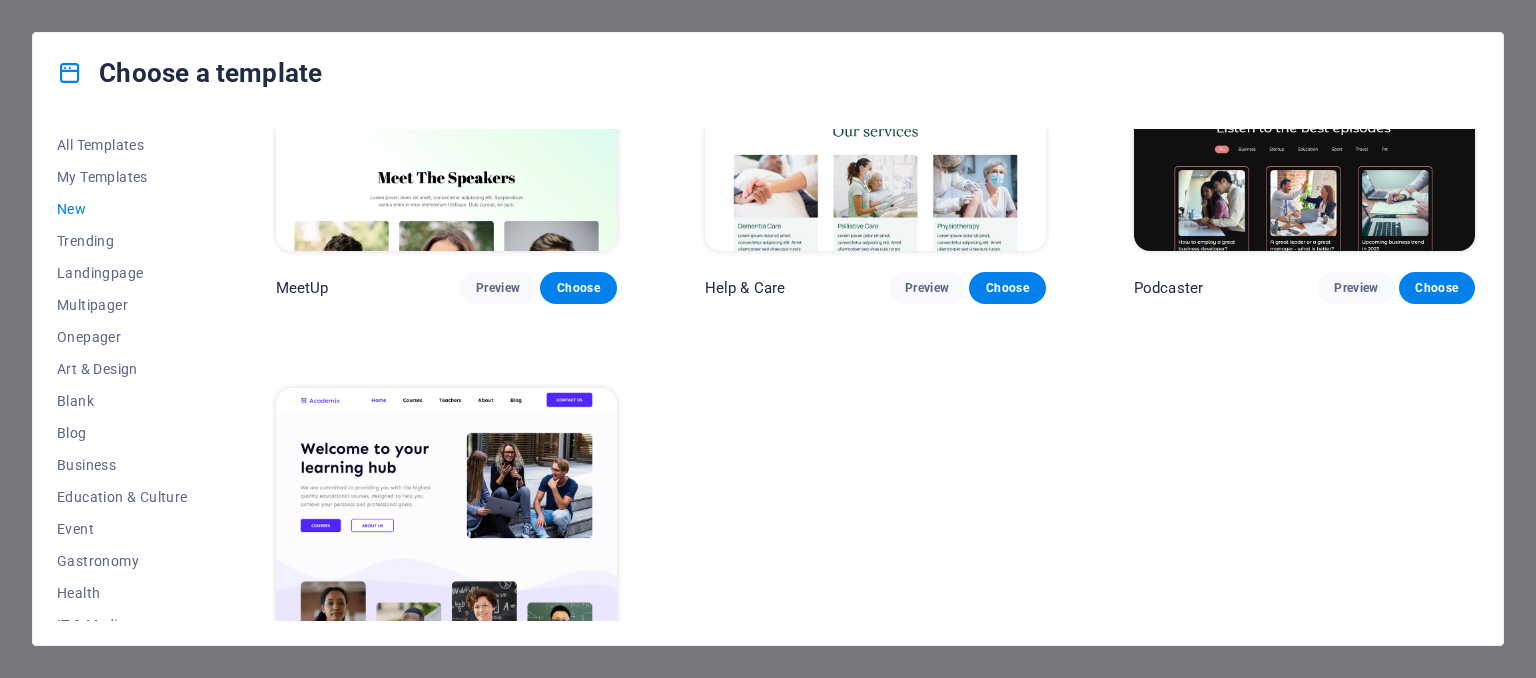 scroll, scrollTop: 1687, scrollLeft: 0, axis: vertical 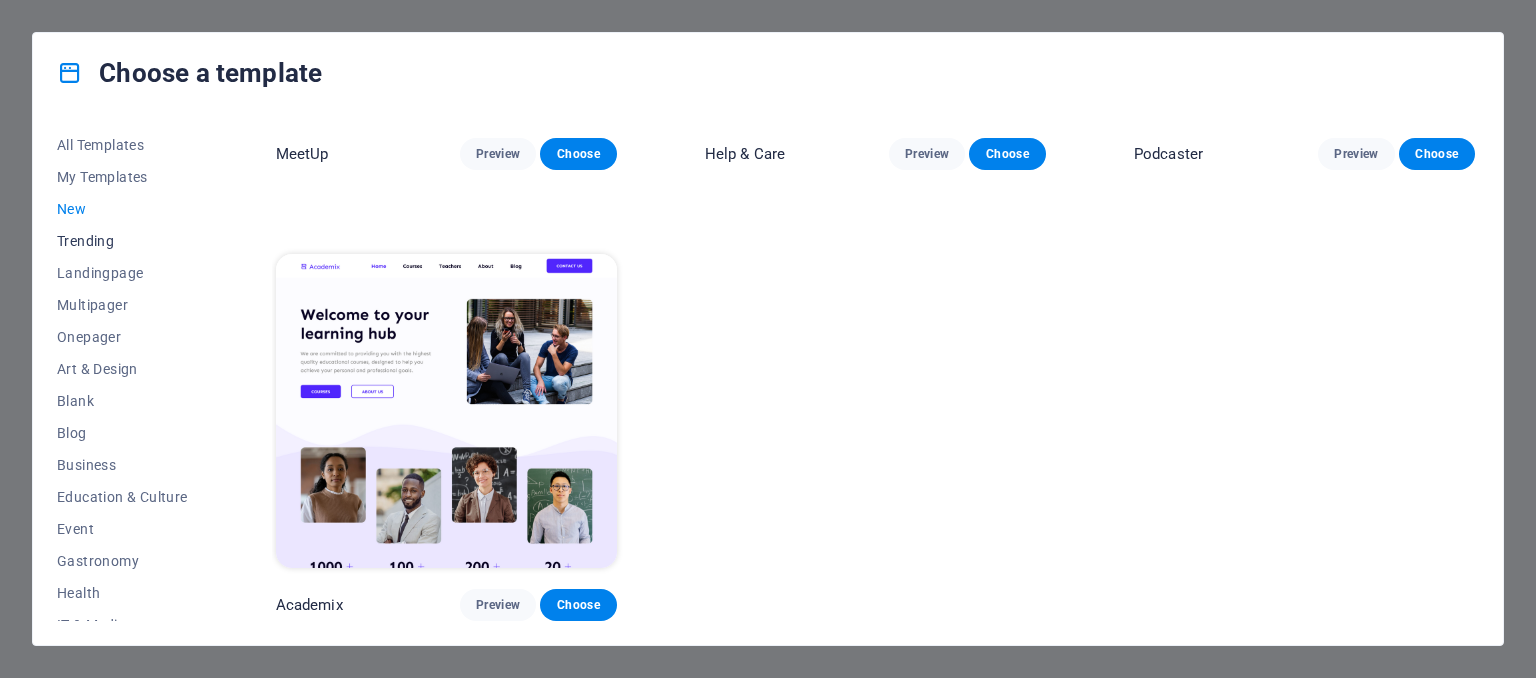 click on "Trending" at bounding box center (122, 241) 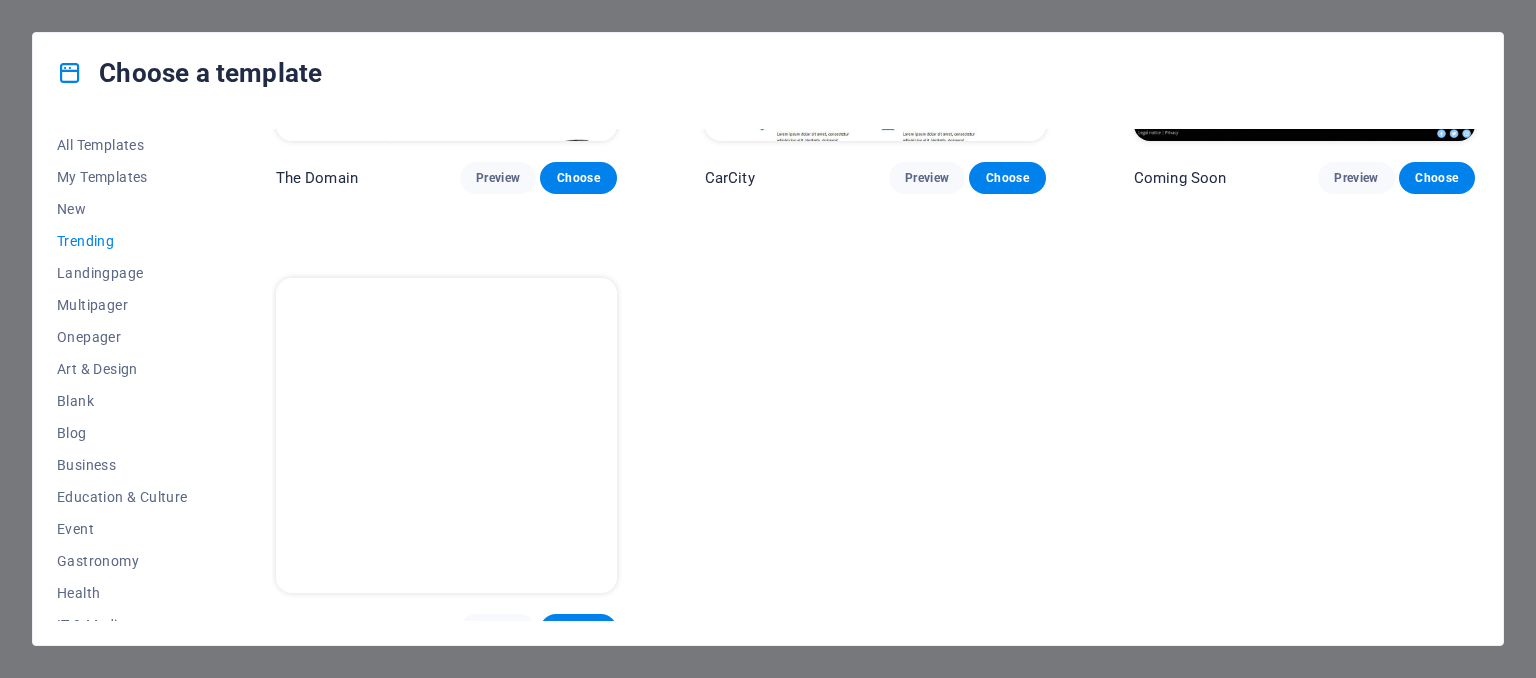 scroll, scrollTop: 2138, scrollLeft: 0, axis: vertical 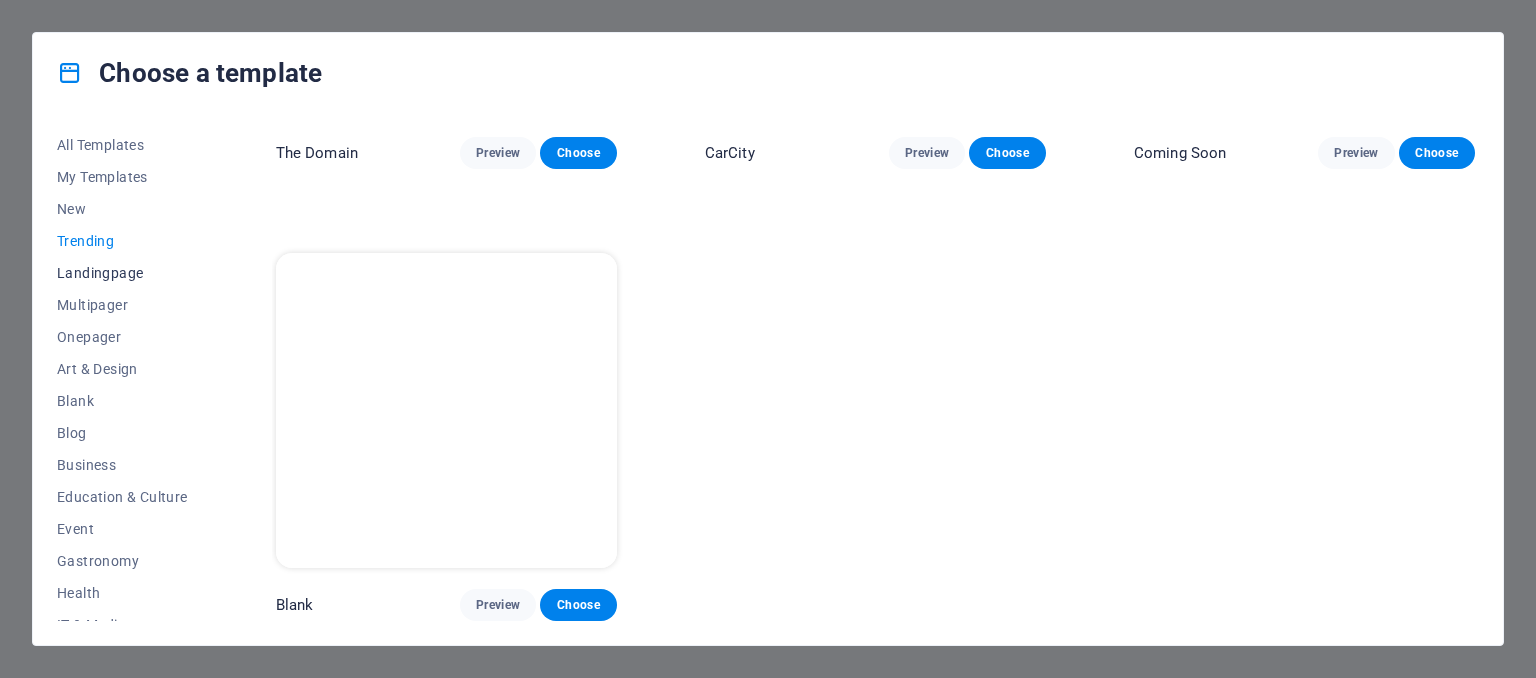 click on "Landingpage" at bounding box center [122, 273] 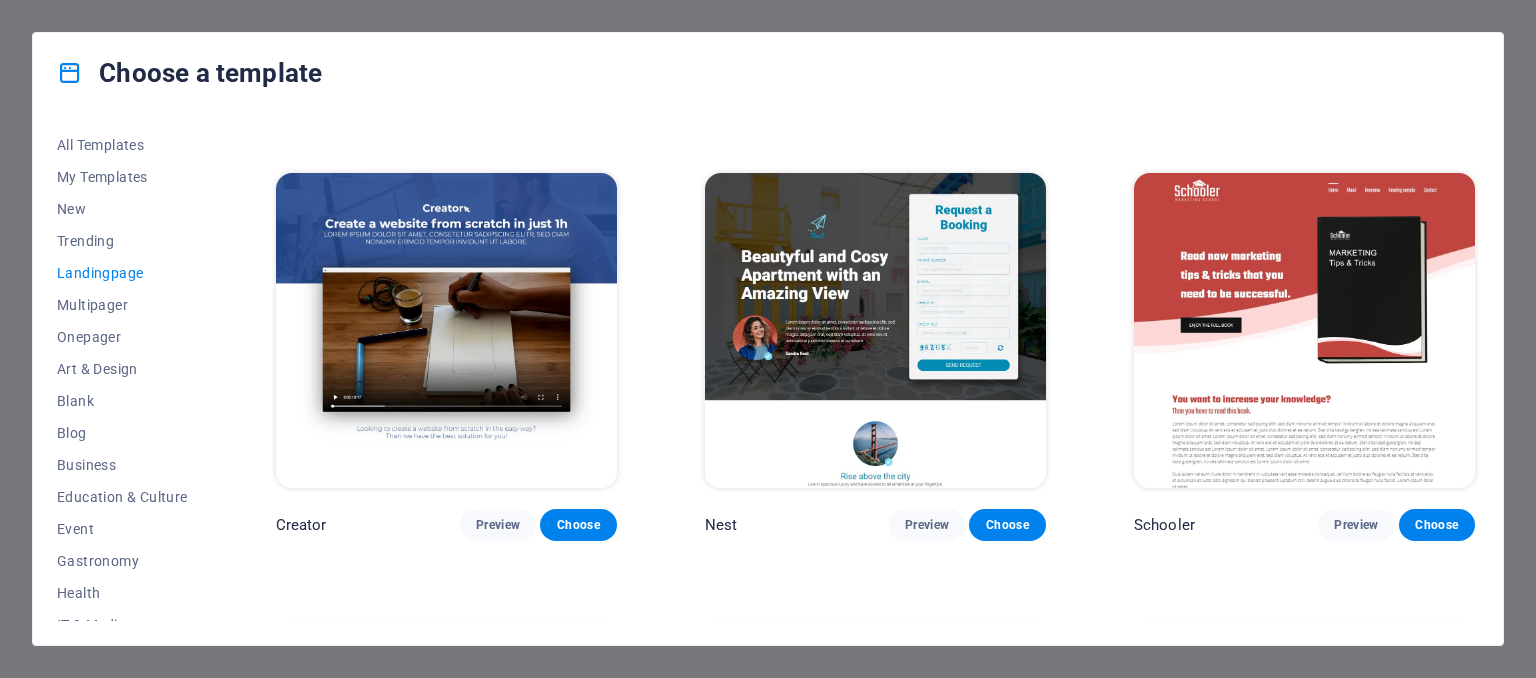 scroll, scrollTop: 1852, scrollLeft: 0, axis: vertical 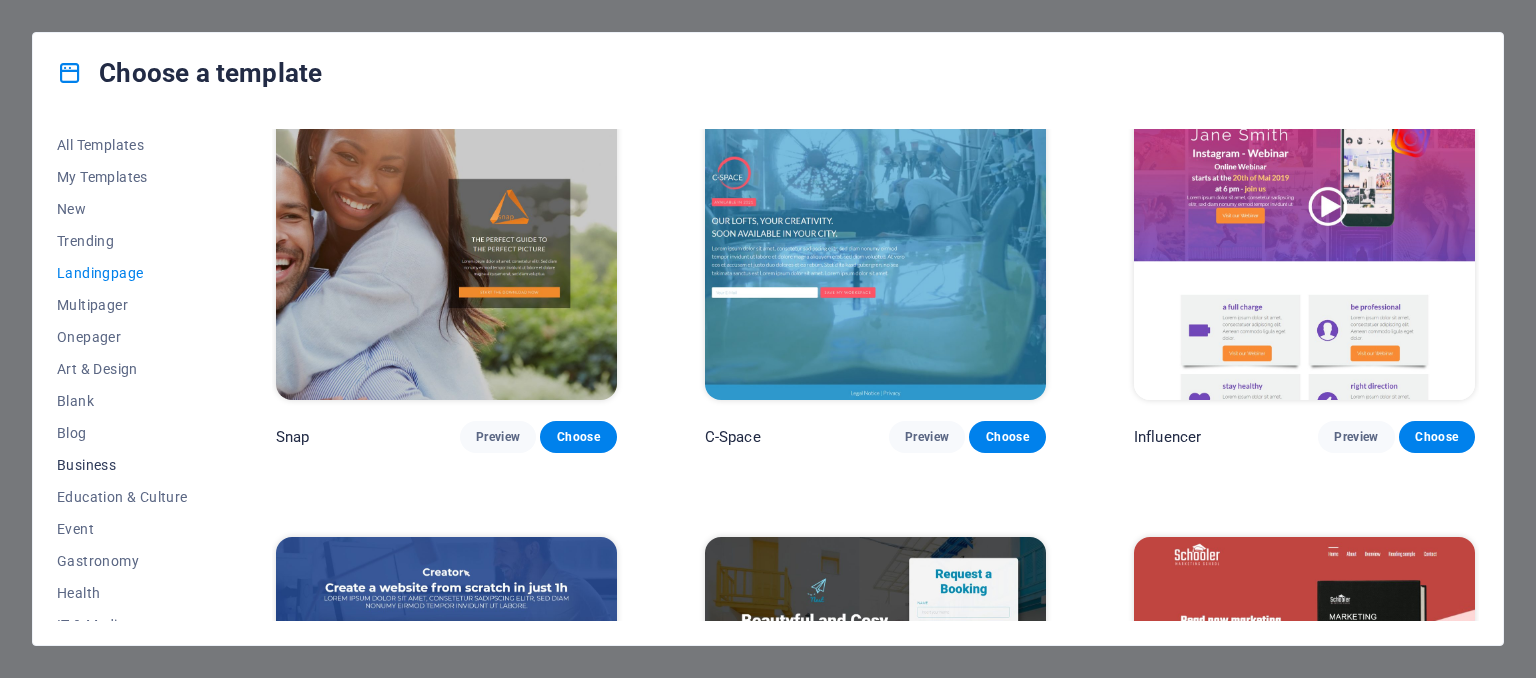 click on "Business" at bounding box center [122, 465] 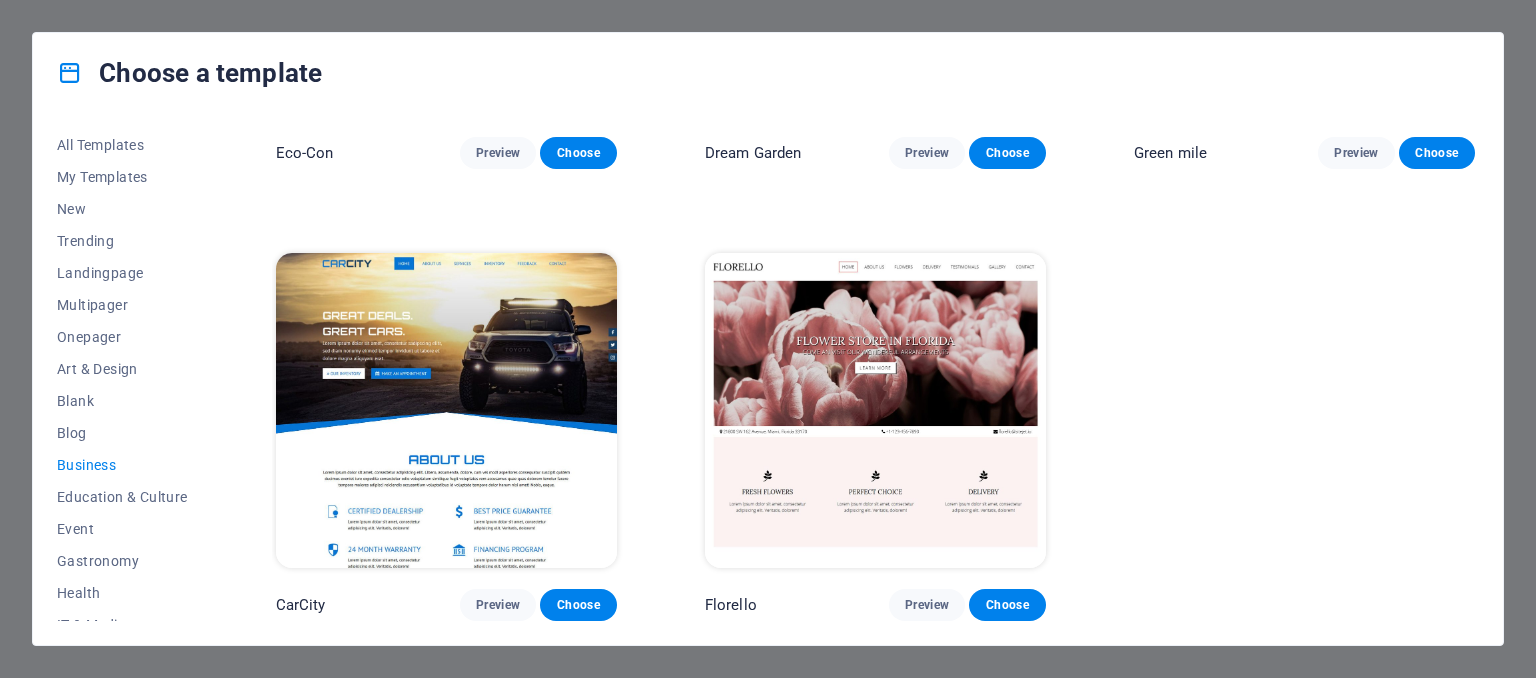 scroll, scrollTop: 0, scrollLeft: 0, axis: both 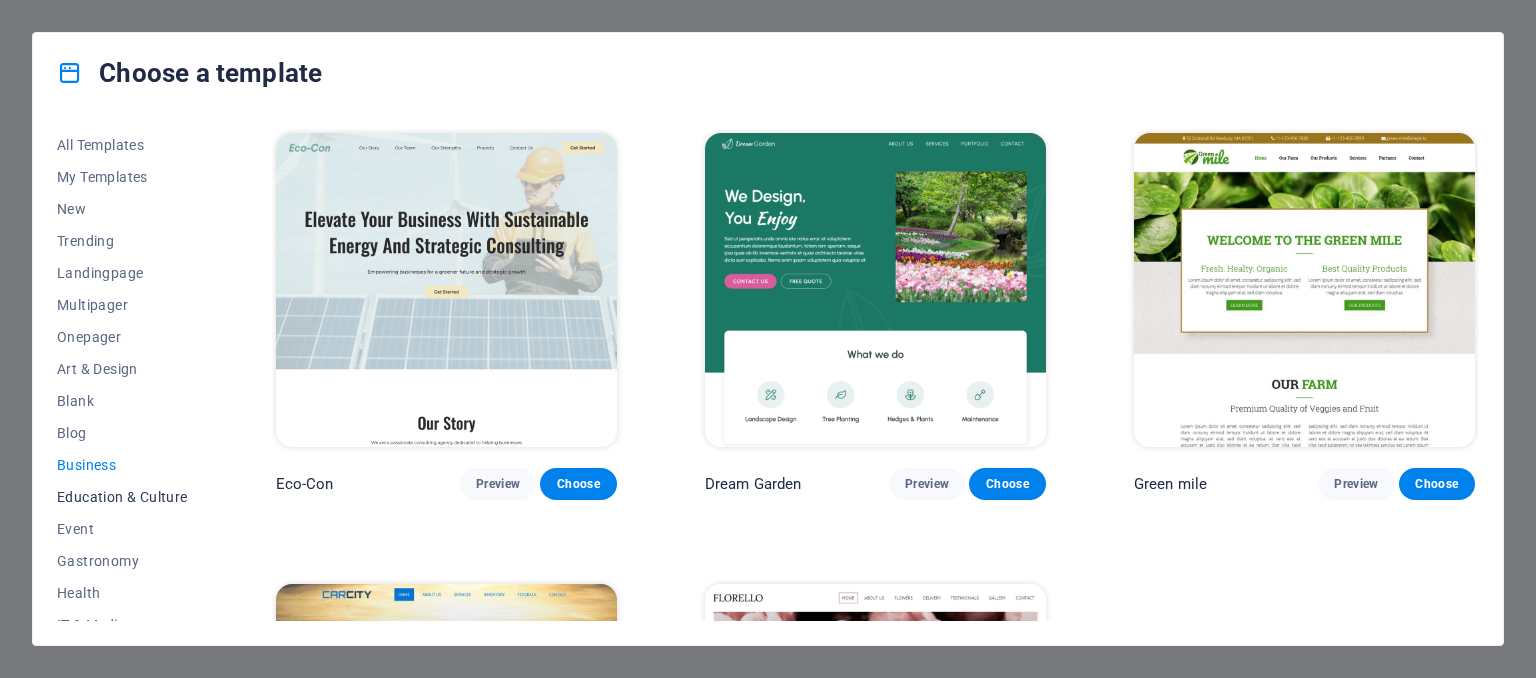 click on "Education & Culture" at bounding box center [122, 497] 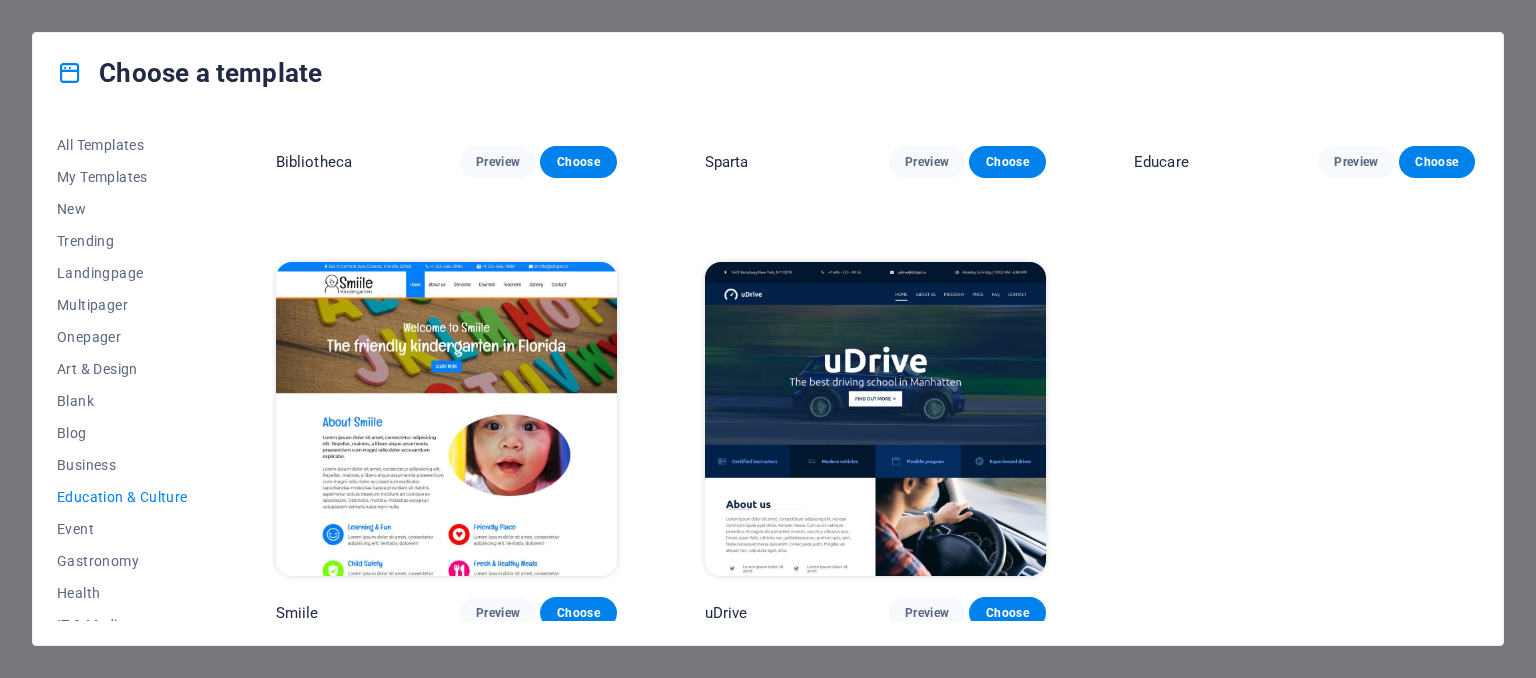 scroll, scrollTop: 783, scrollLeft: 0, axis: vertical 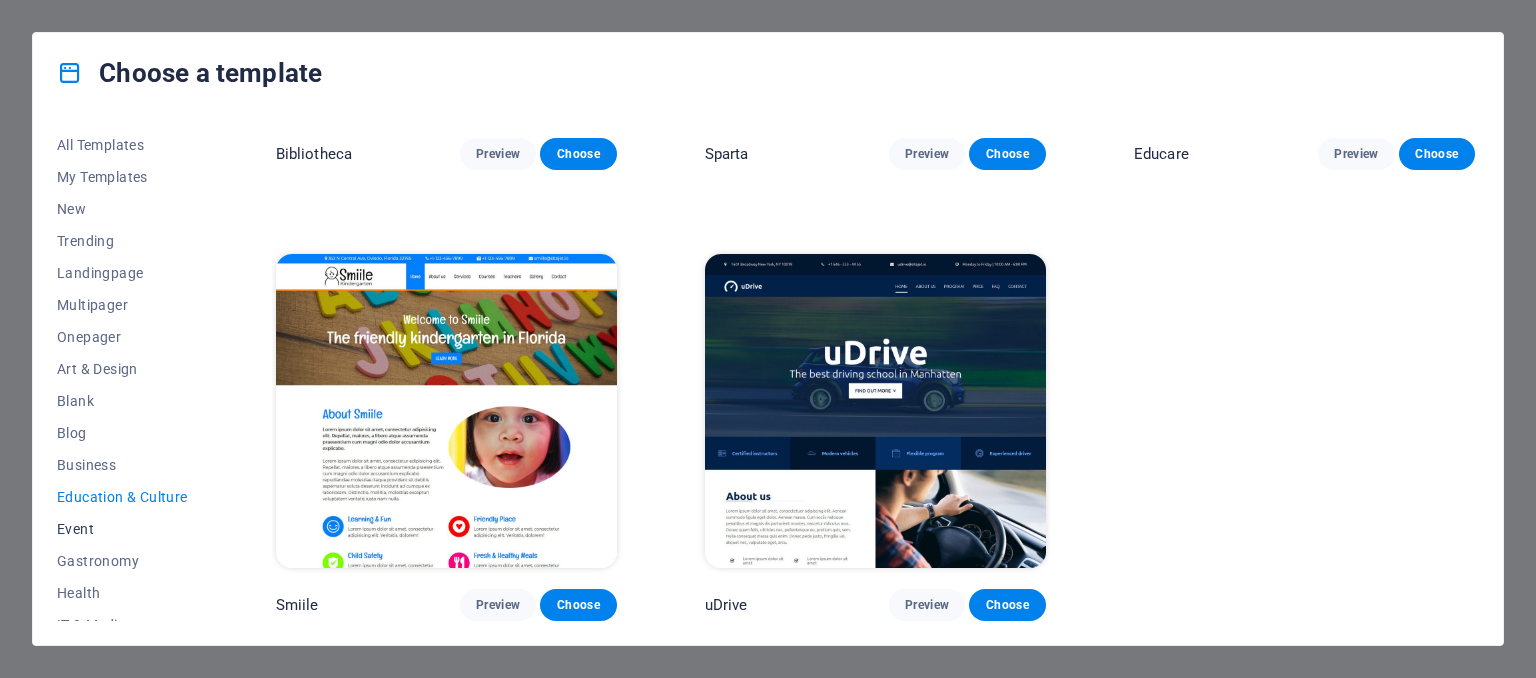 click on "Event" at bounding box center (122, 529) 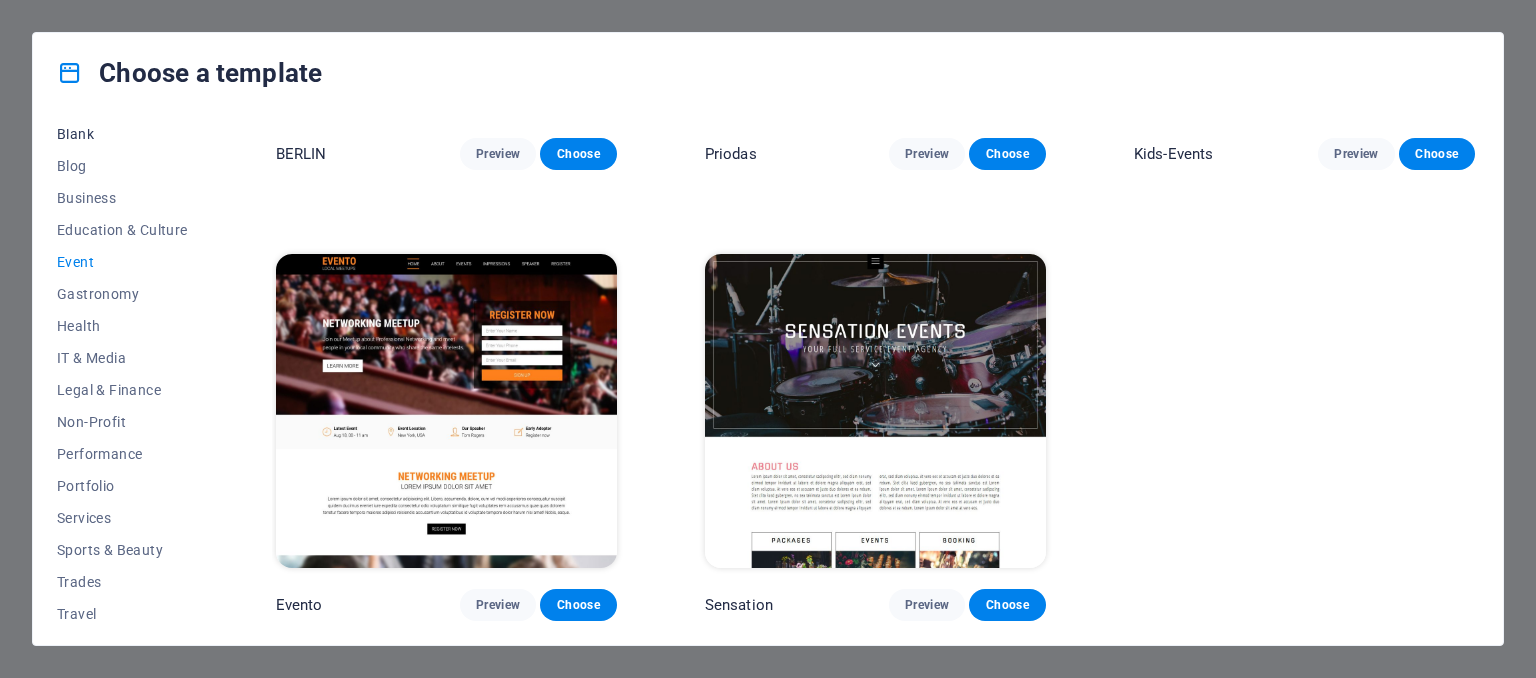 scroll, scrollTop: 308, scrollLeft: 0, axis: vertical 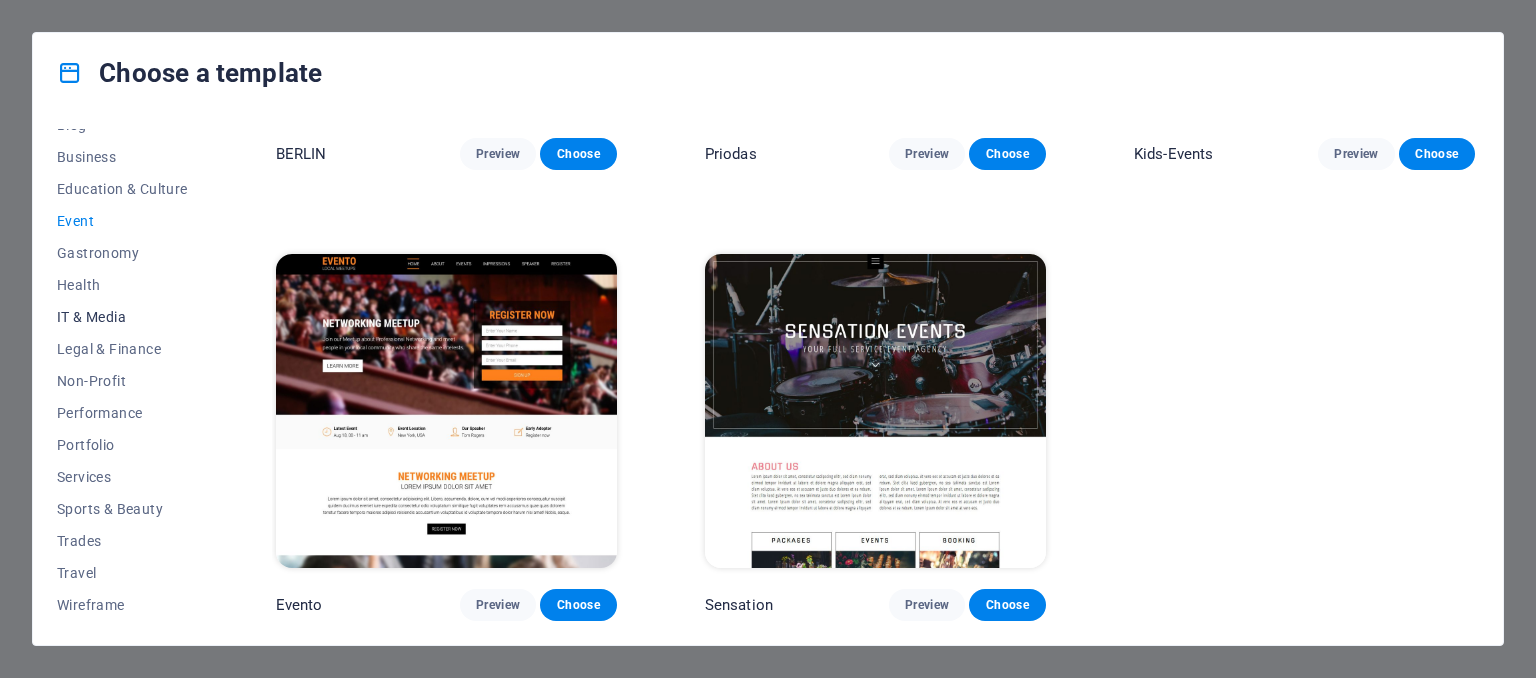 click on "IT & Media" at bounding box center [122, 317] 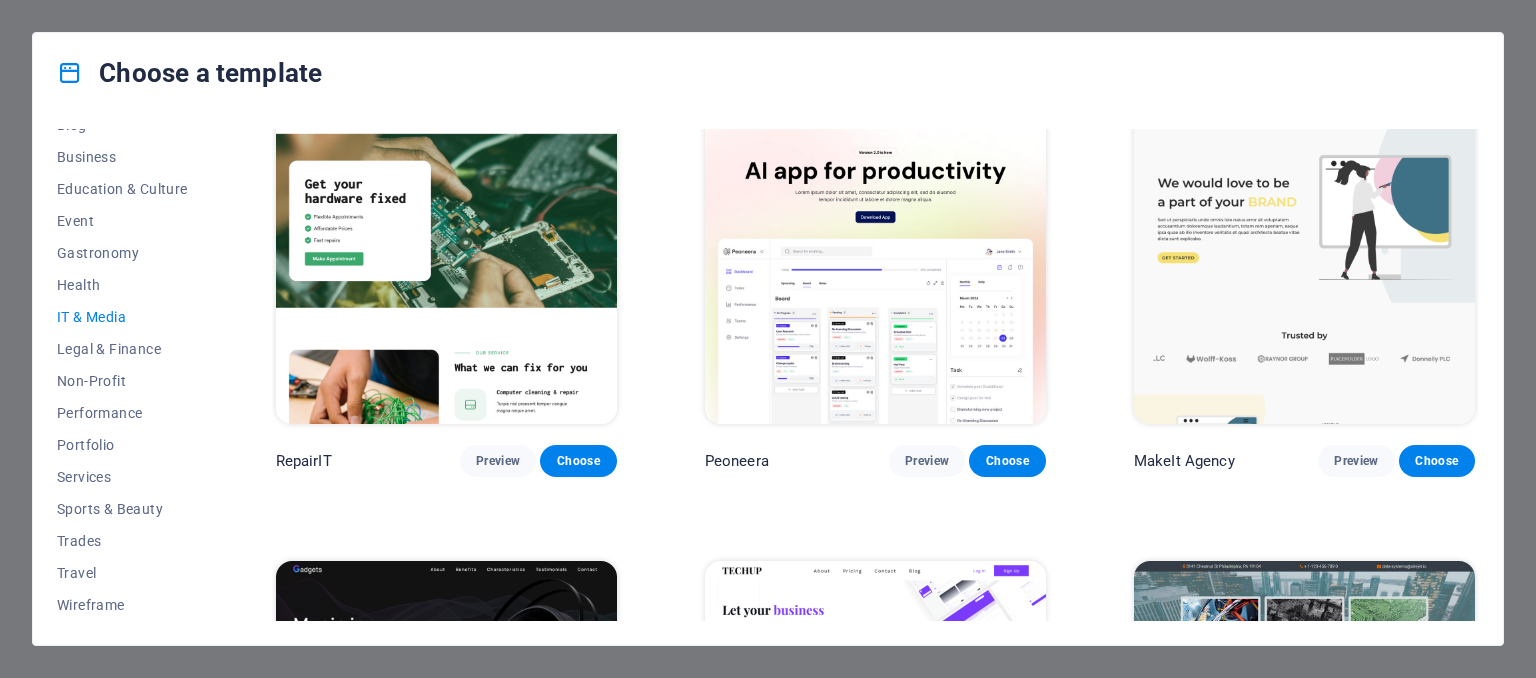 scroll, scrollTop: 0, scrollLeft: 0, axis: both 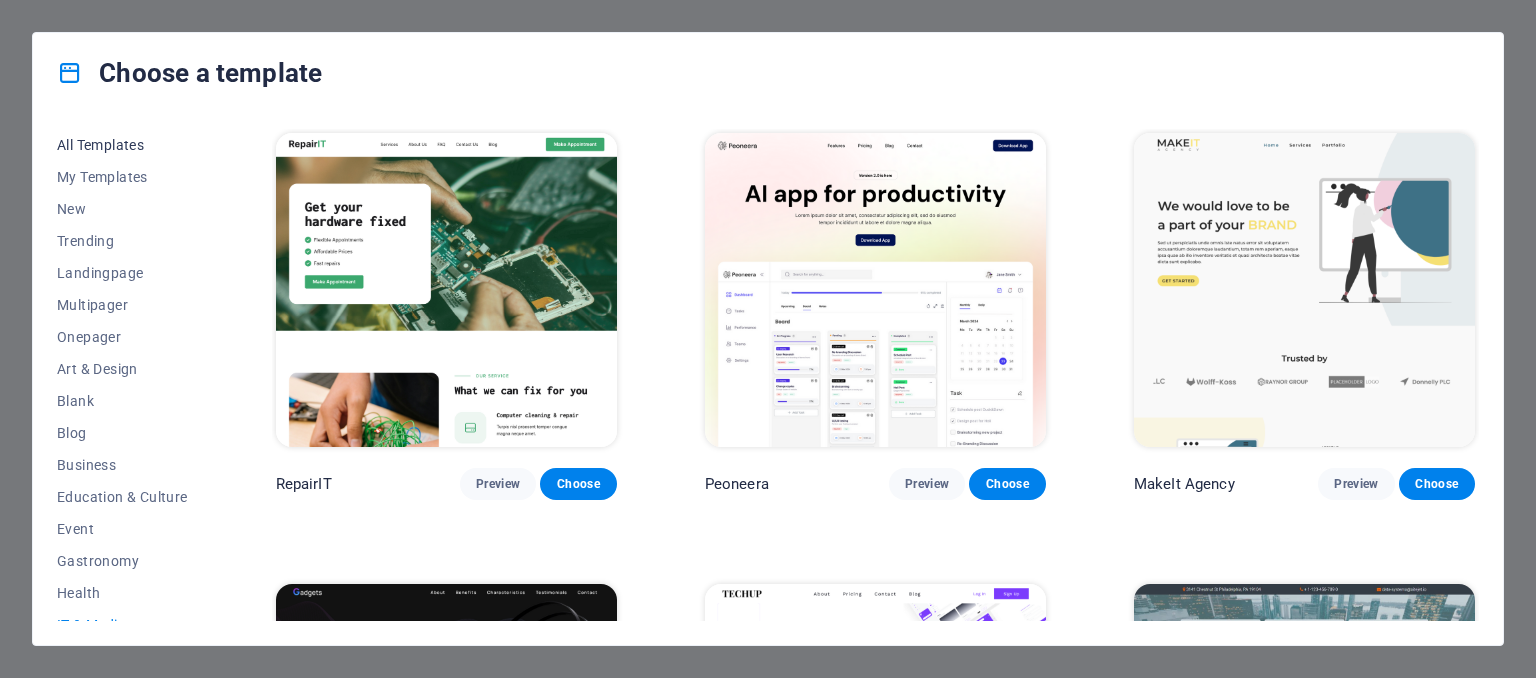 click on "All Templates" at bounding box center [122, 145] 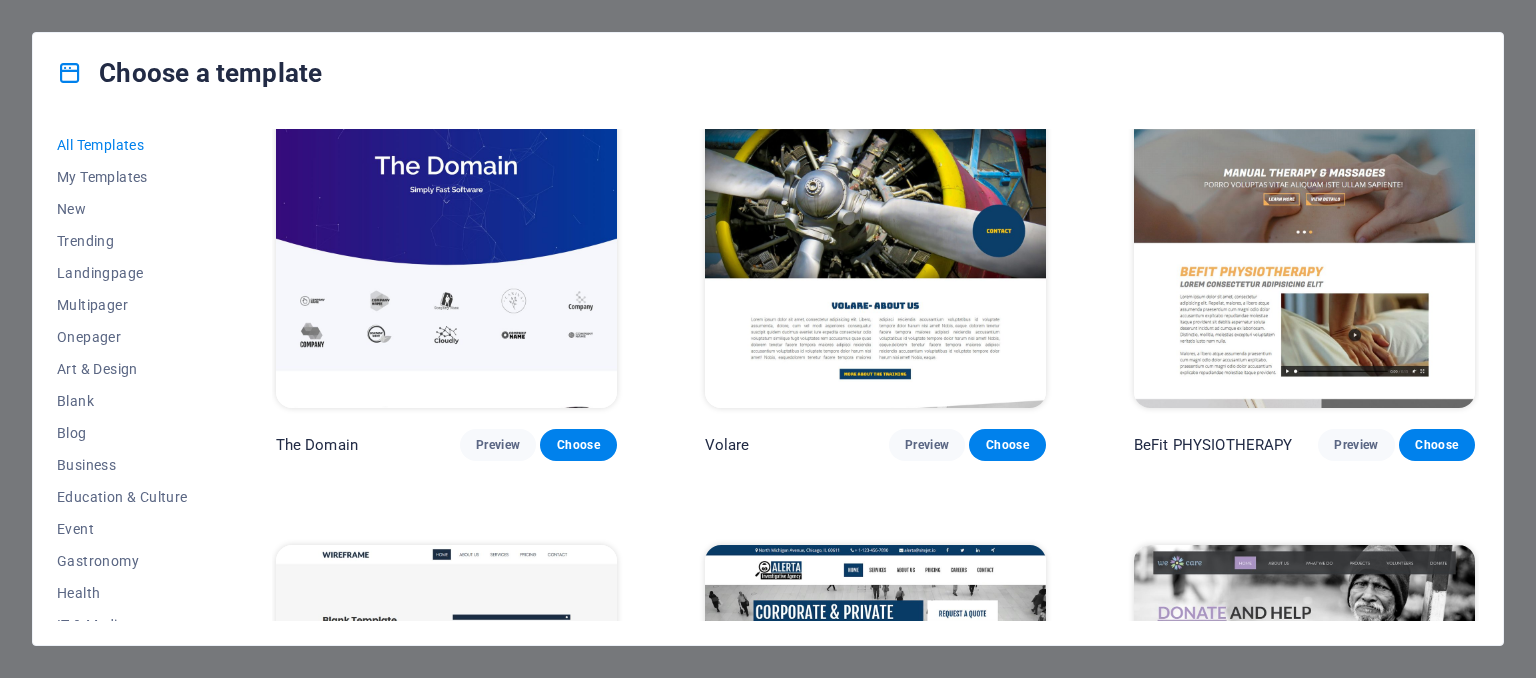 scroll, scrollTop: 10852, scrollLeft: 0, axis: vertical 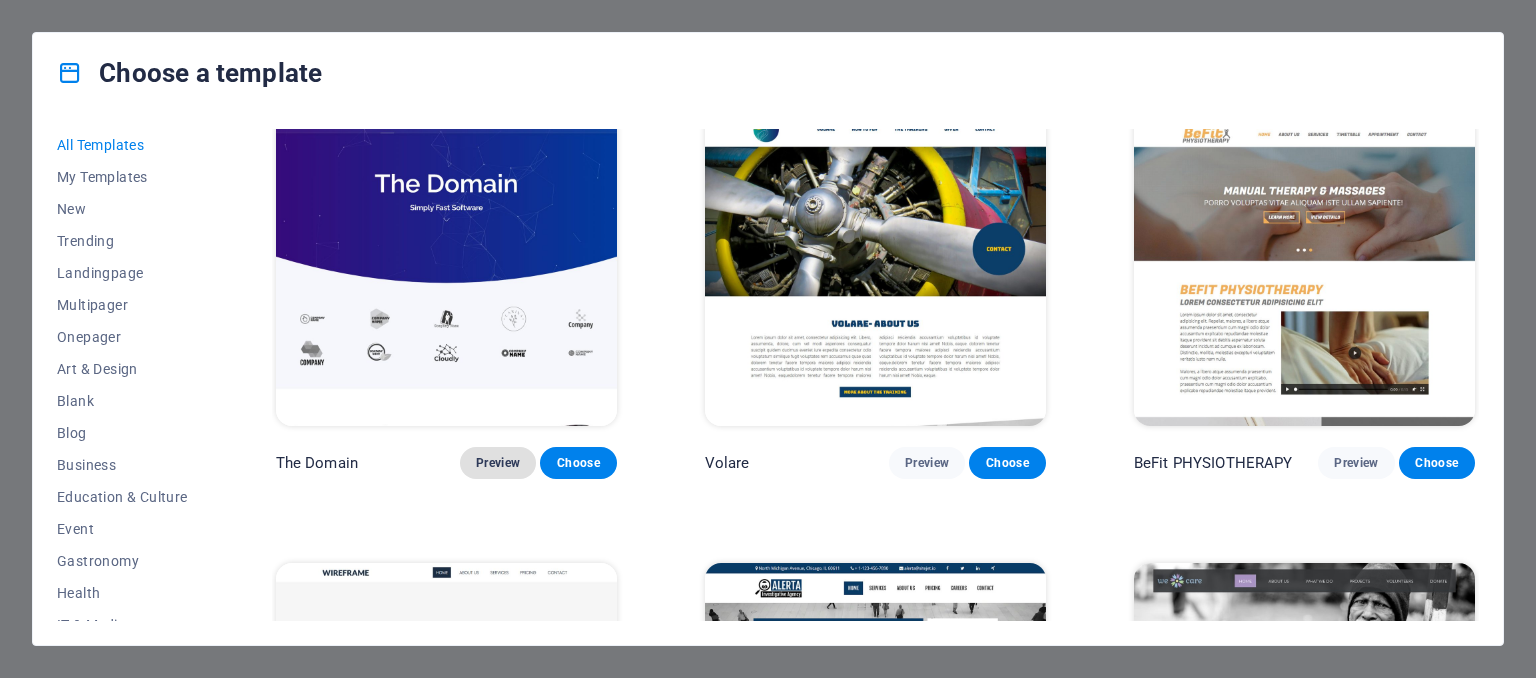 click on "Preview" at bounding box center (498, 463) 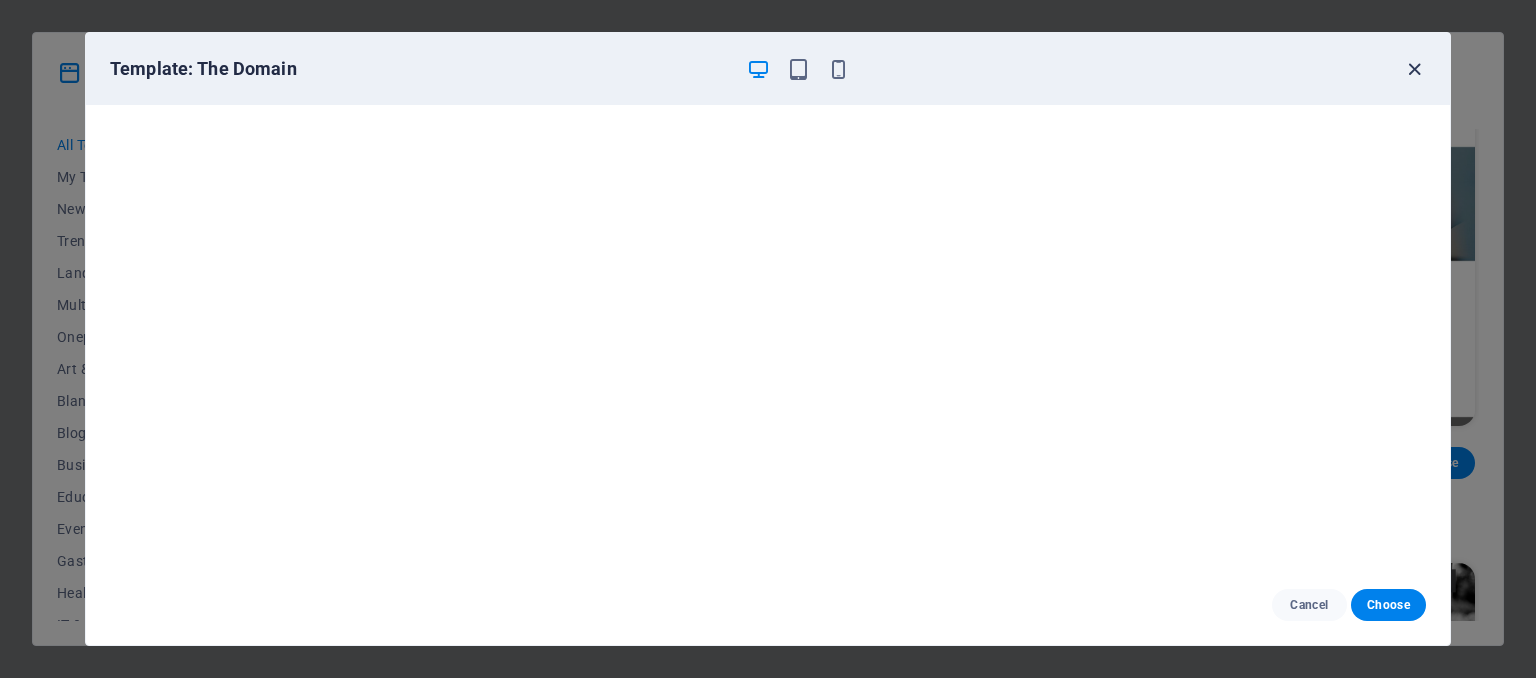 click at bounding box center (1414, 69) 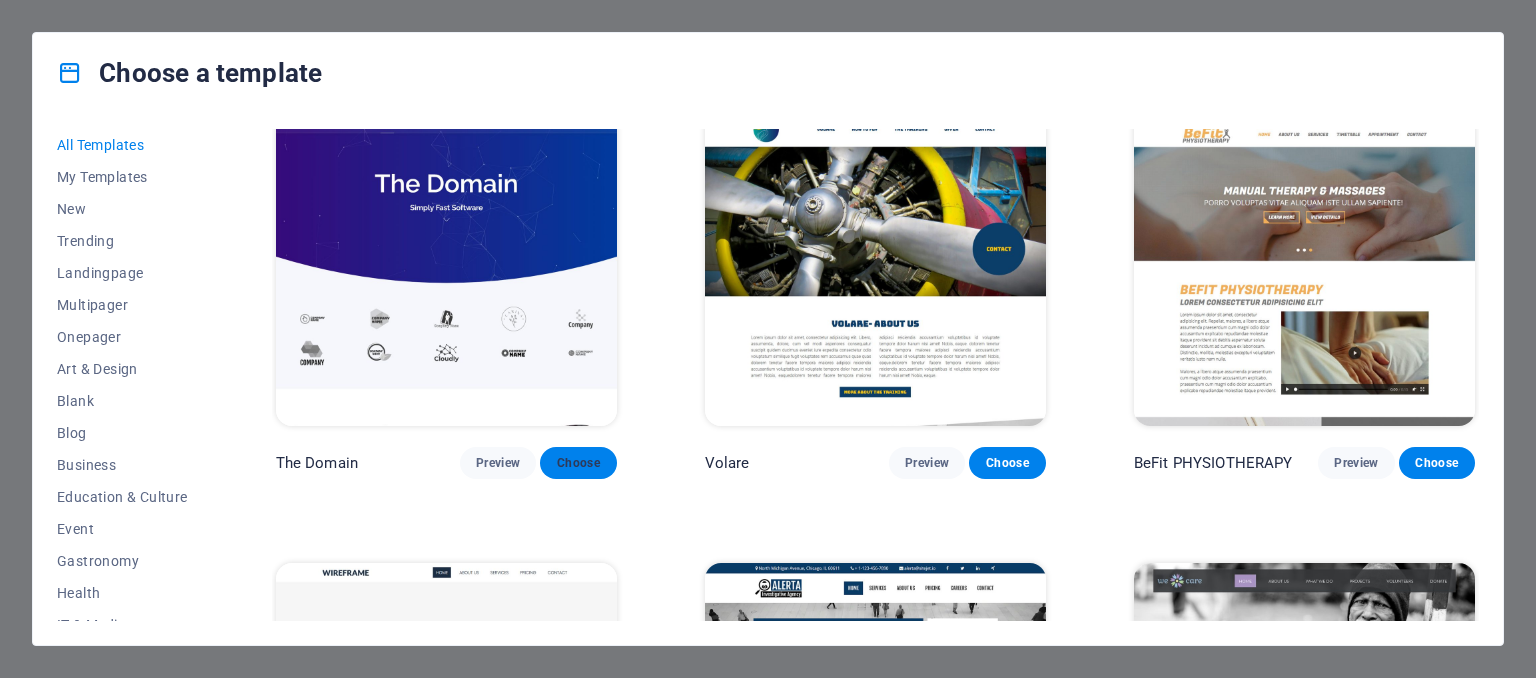 click on "Choose" at bounding box center (578, 463) 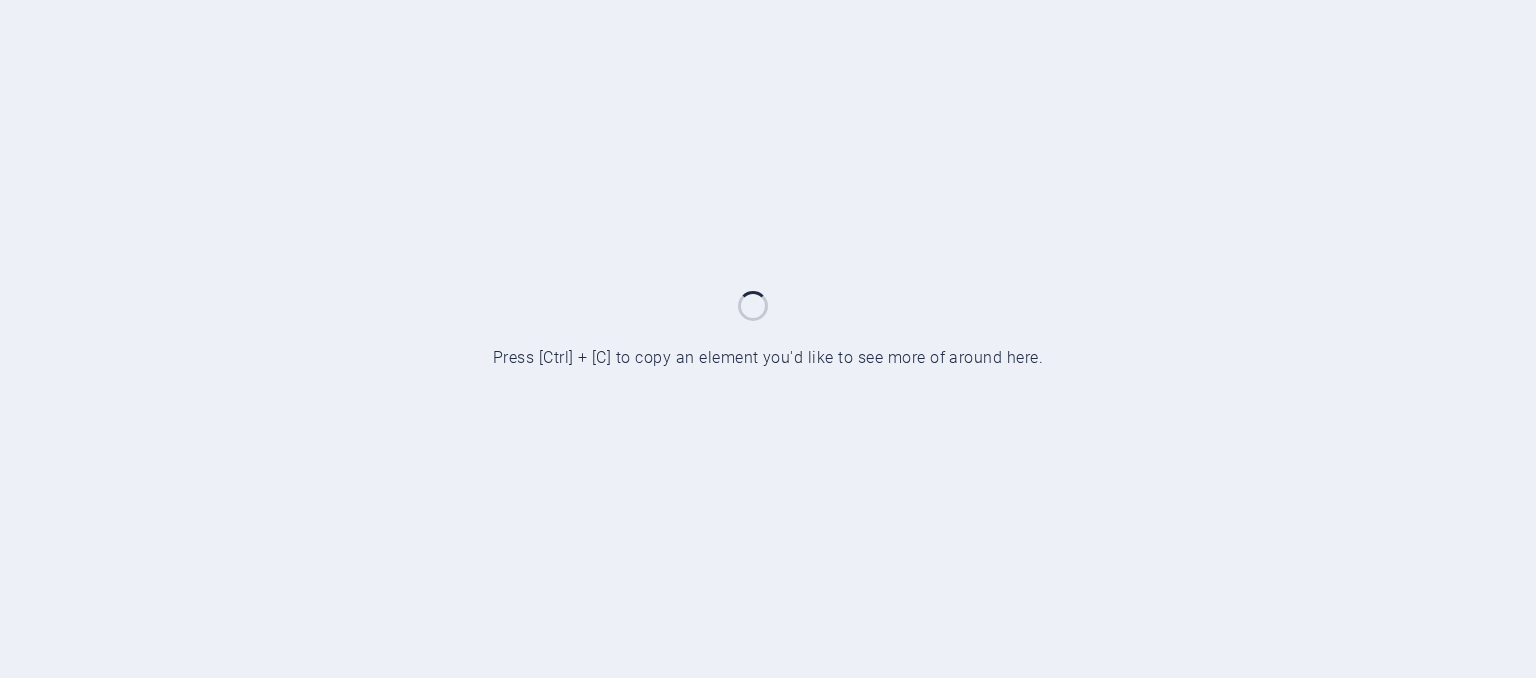 scroll, scrollTop: 0, scrollLeft: 0, axis: both 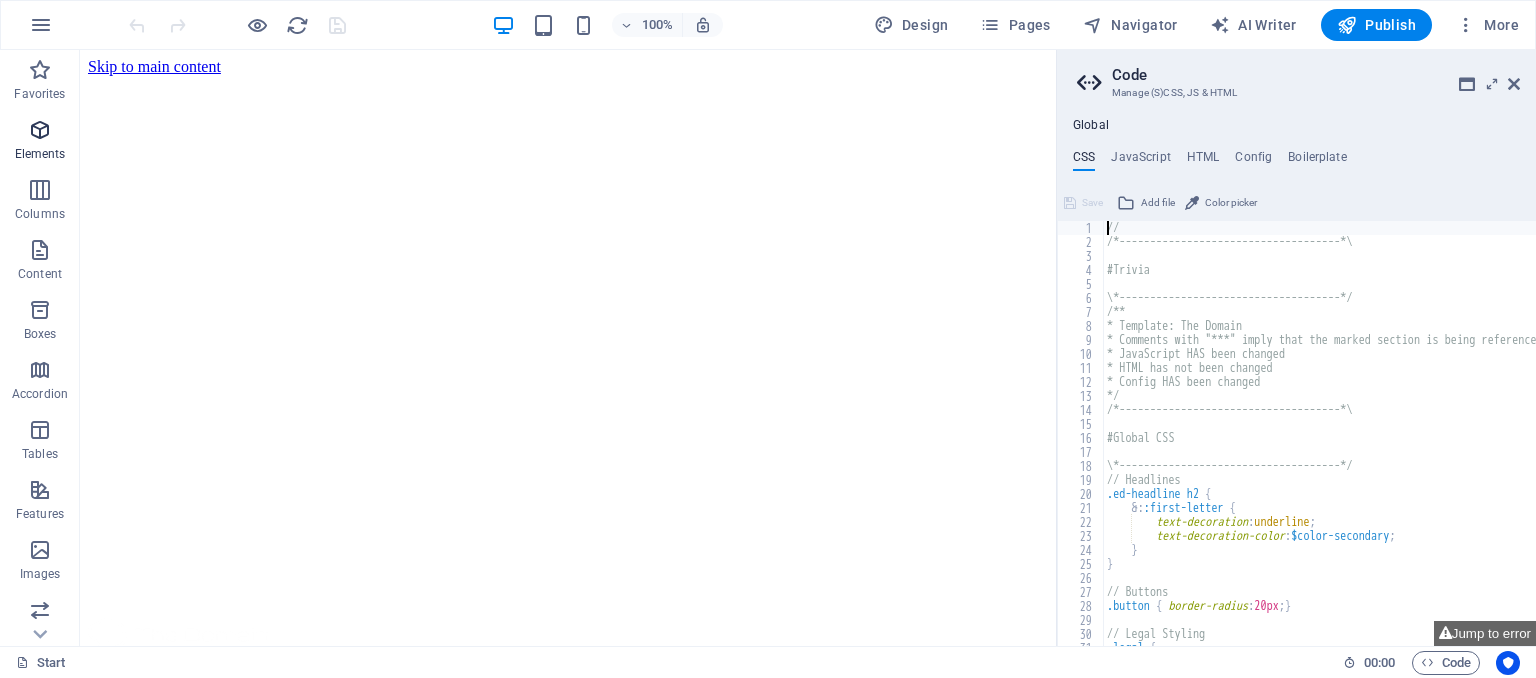 click at bounding box center (40, 130) 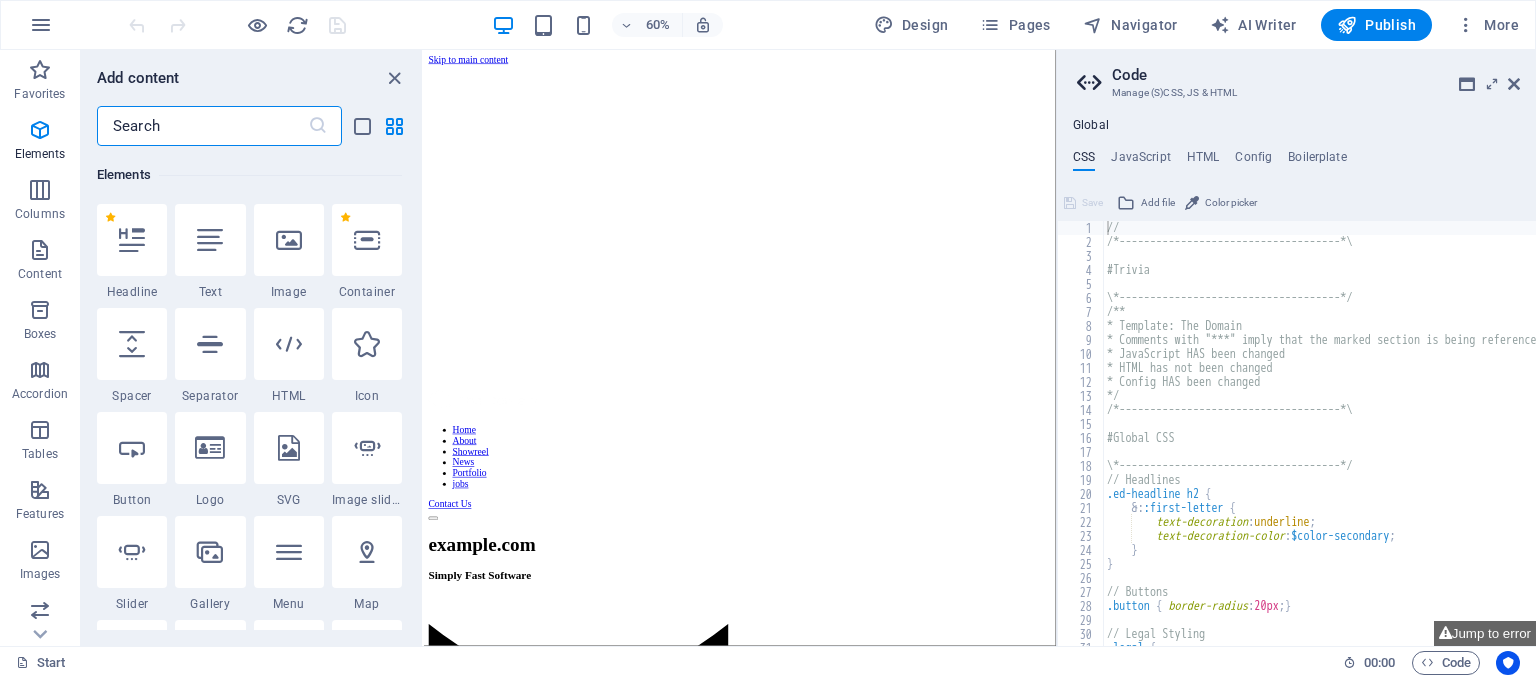scroll, scrollTop: 212, scrollLeft: 0, axis: vertical 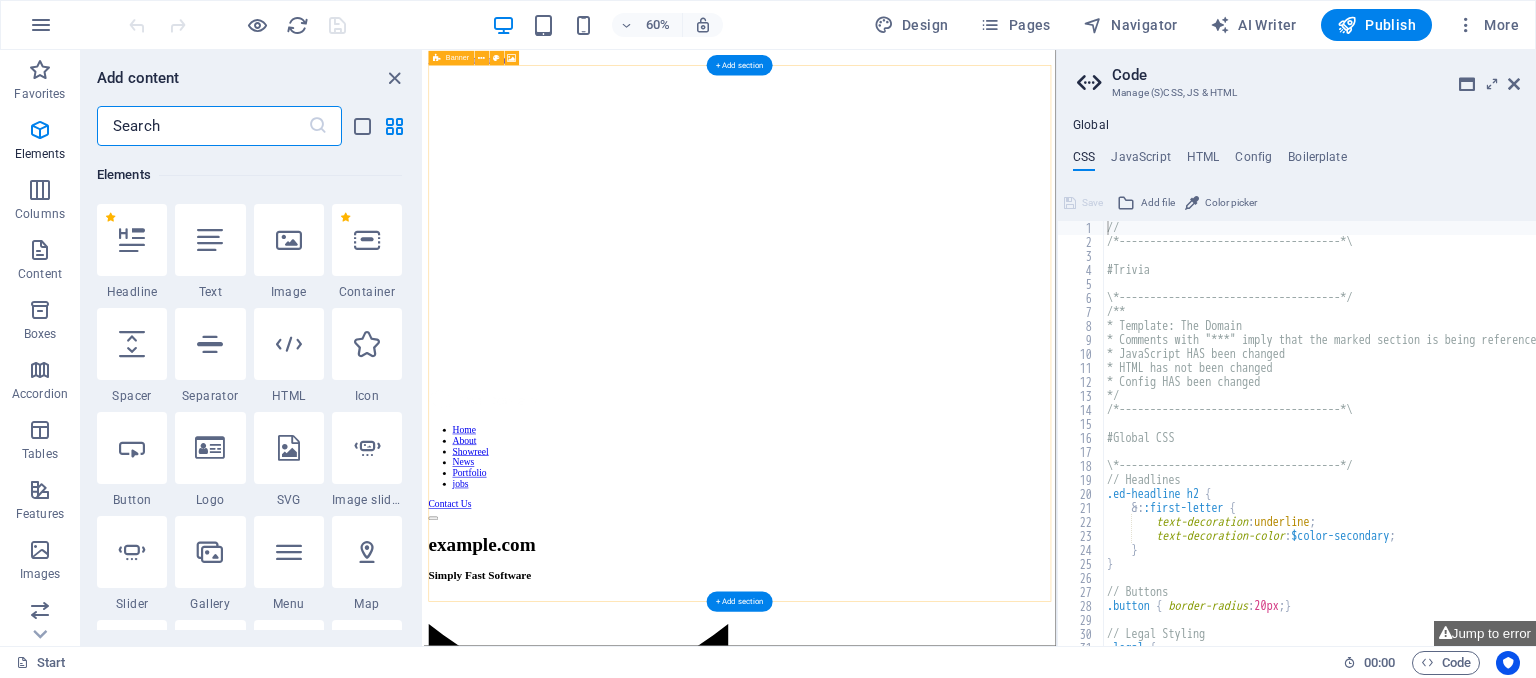 click on "Home About Showreel News Portfolio jobs Contact Us neumannitsystems.de Simply Fast Software" at bounding box center [950, 643] 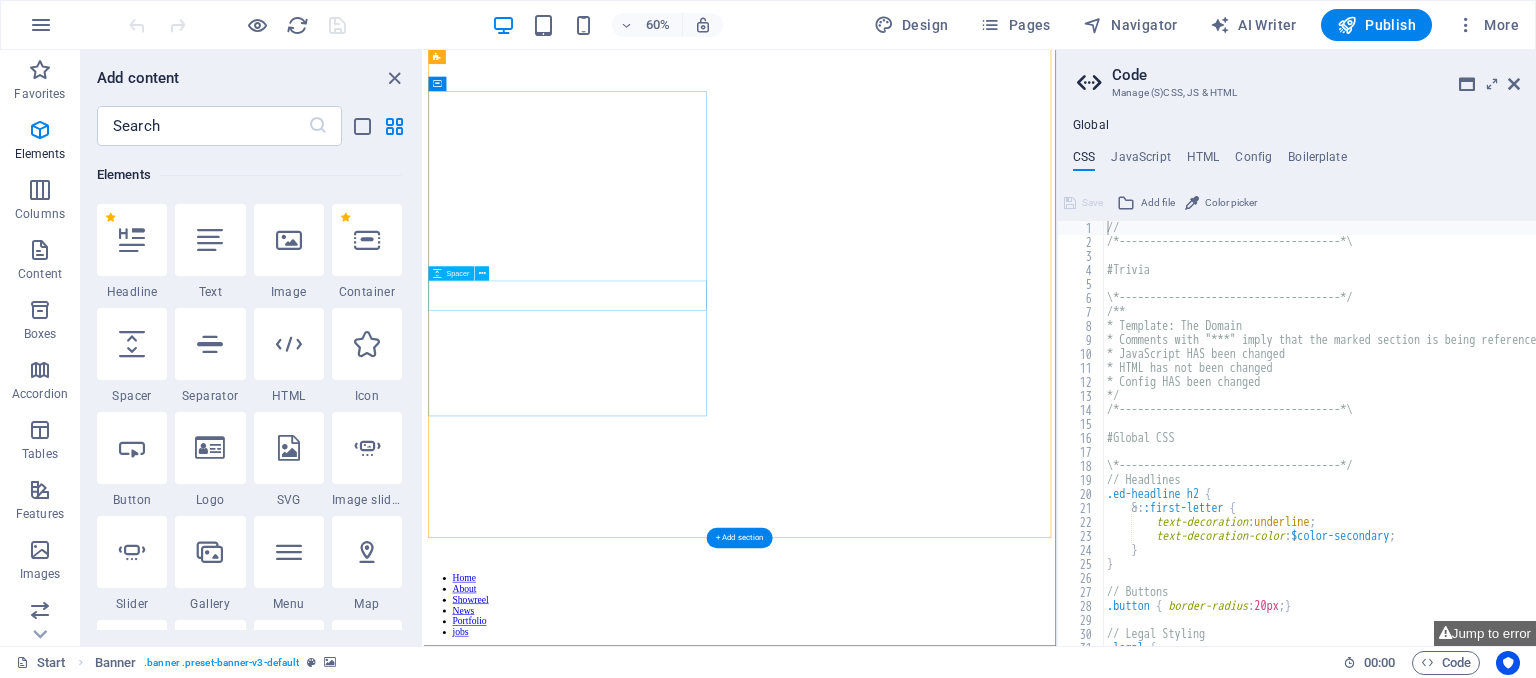 scroll, scrollTop: 0, scrollLeft: 0, axis: both 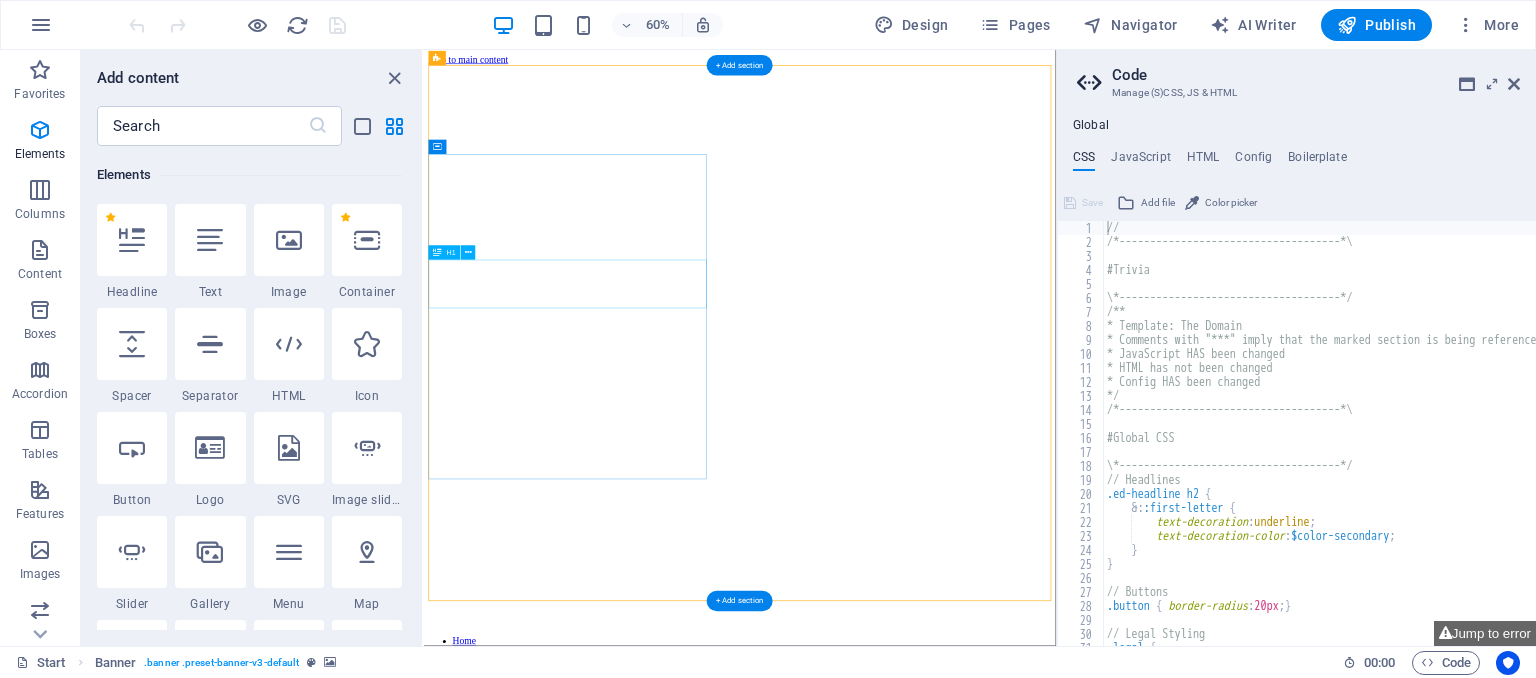 click on "neumannitsystems.de" at bounding box center [950, 1227] 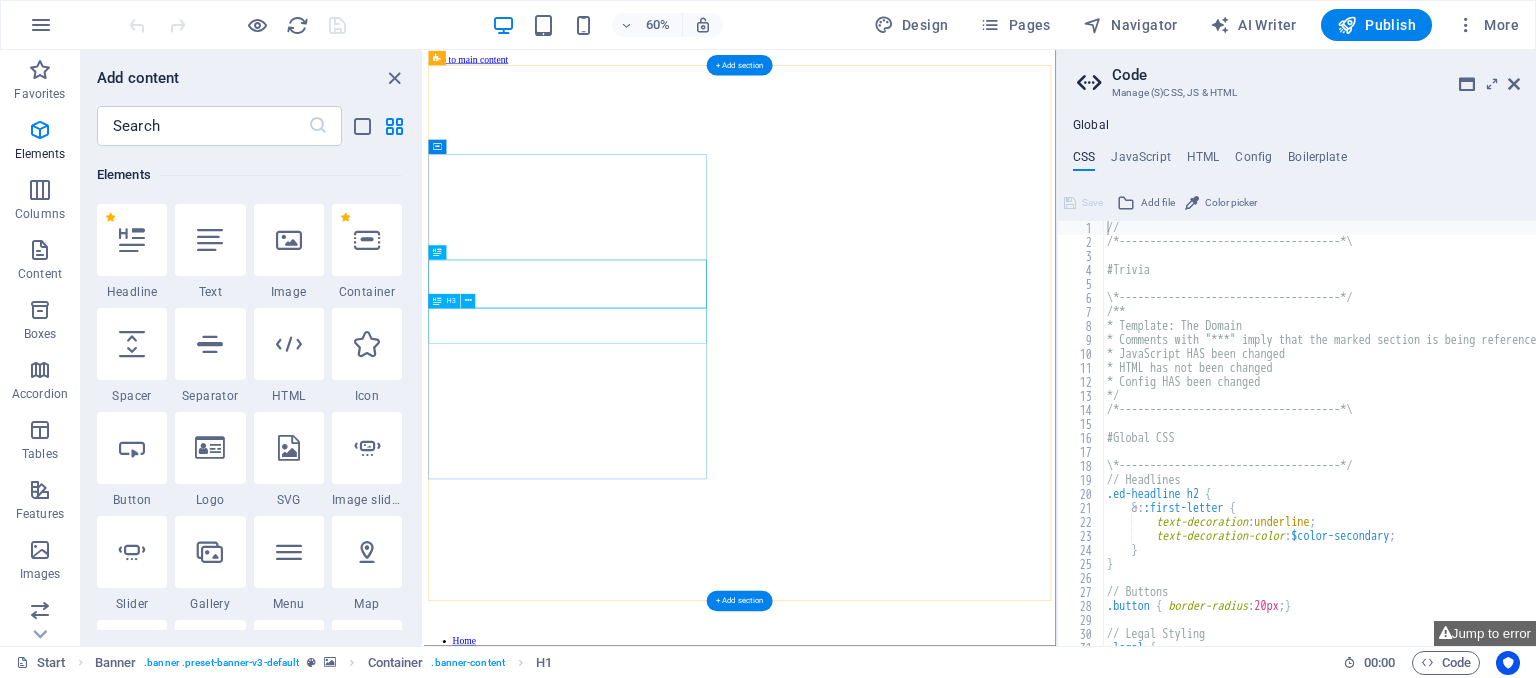 click at bounding box center (950, 1334) 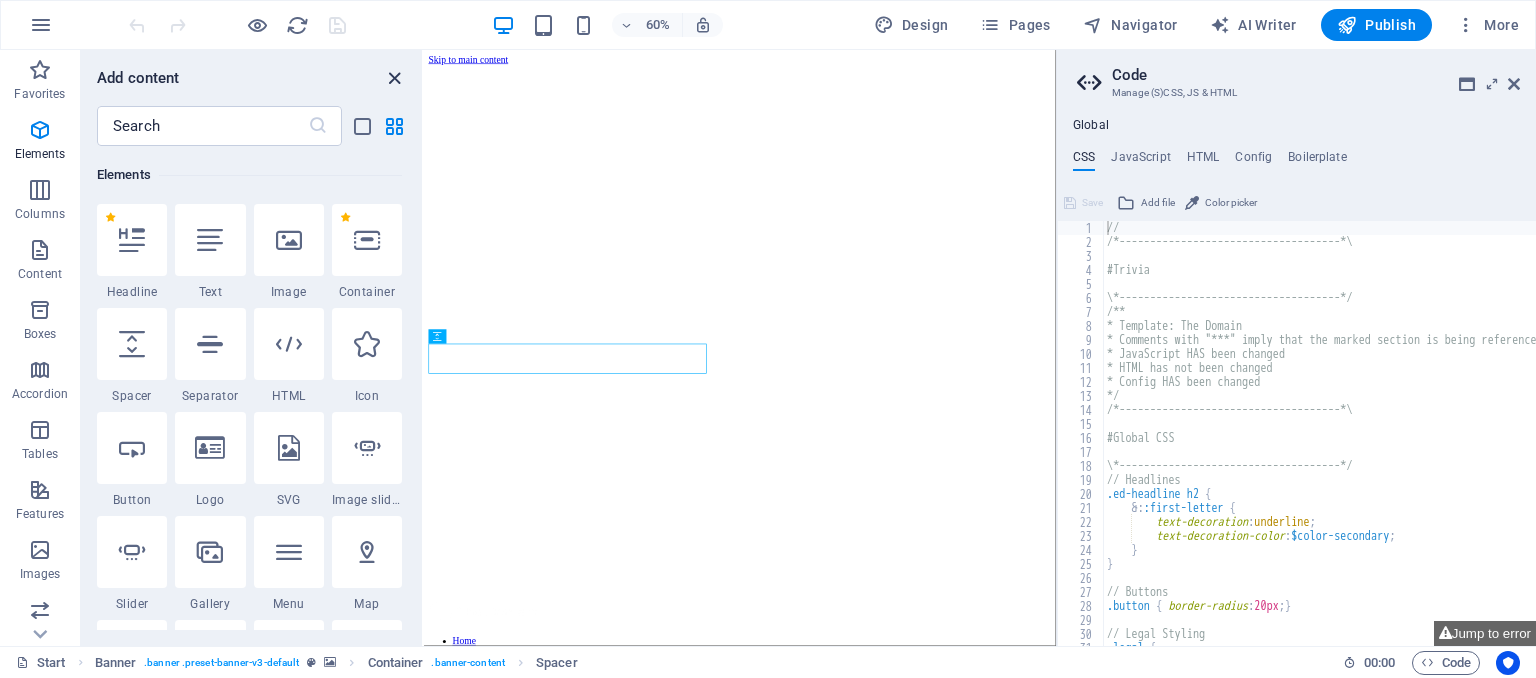 click at bounding box center (394, 78) 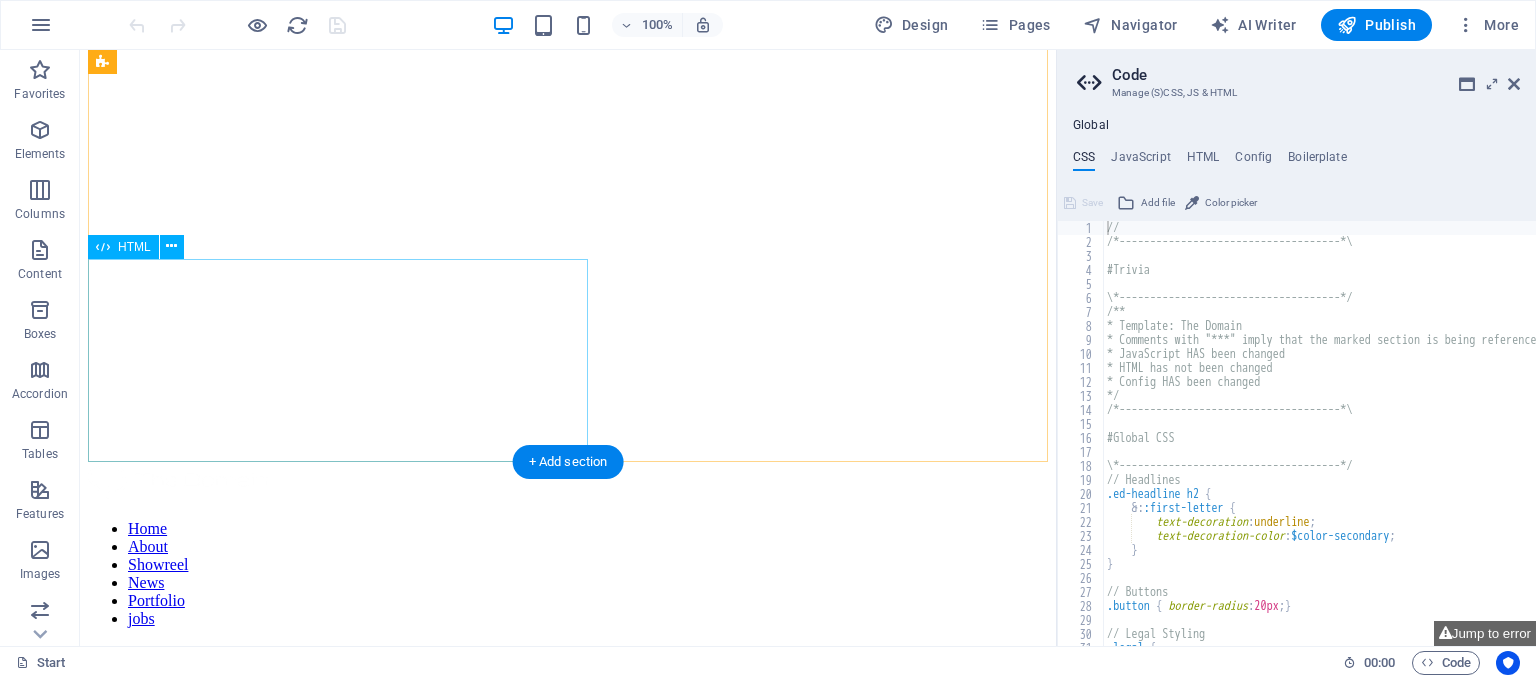 scroll, scrollTop: 0, scrollLeft: 0, axis: both 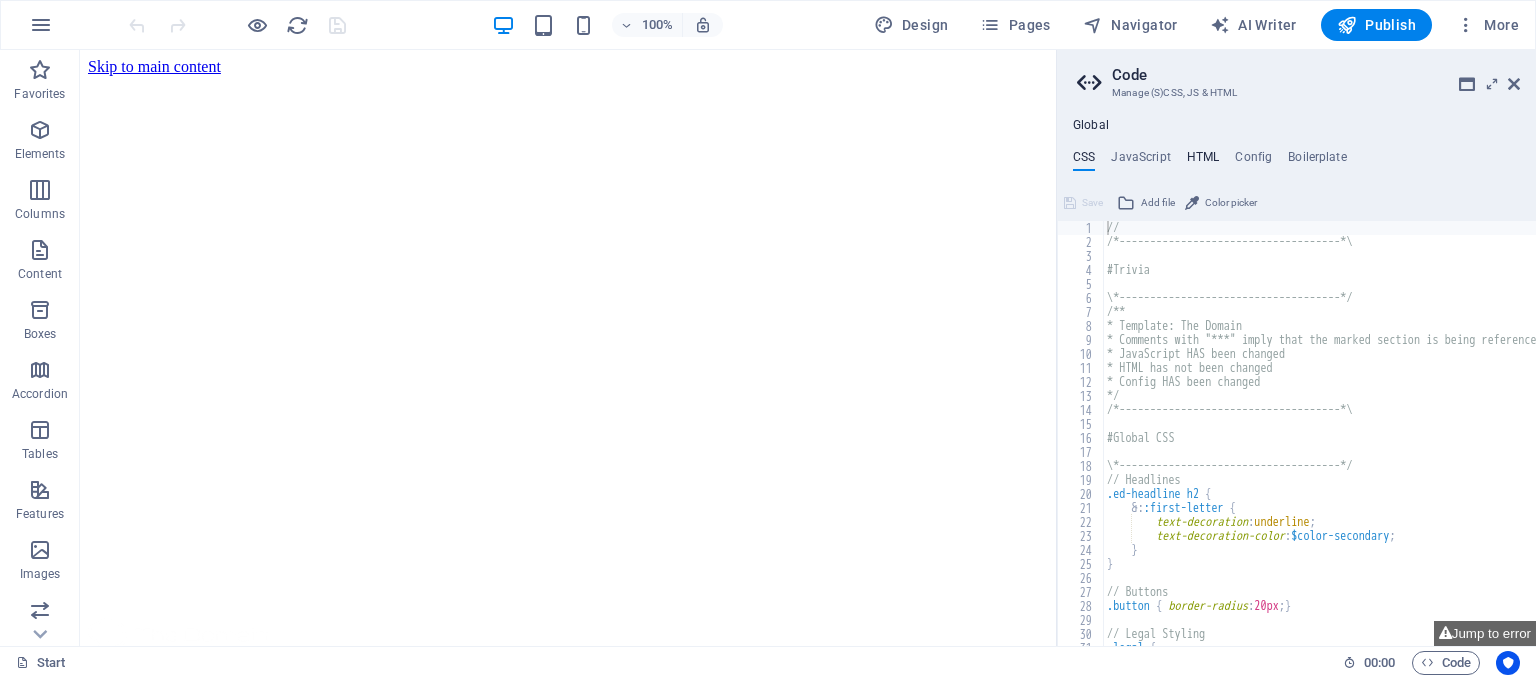 click on "HTML" at bounding box center [1203, 161] 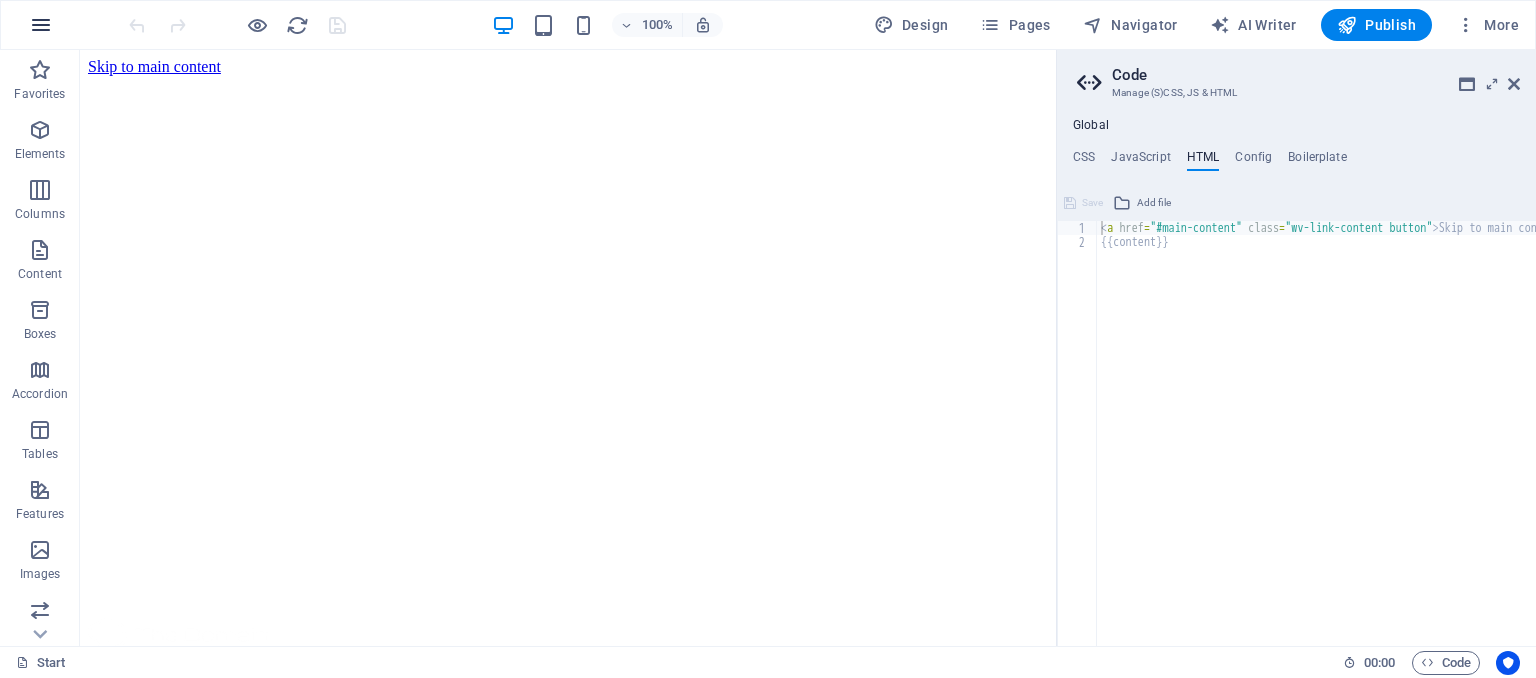 click at bounding box center (41, 25) 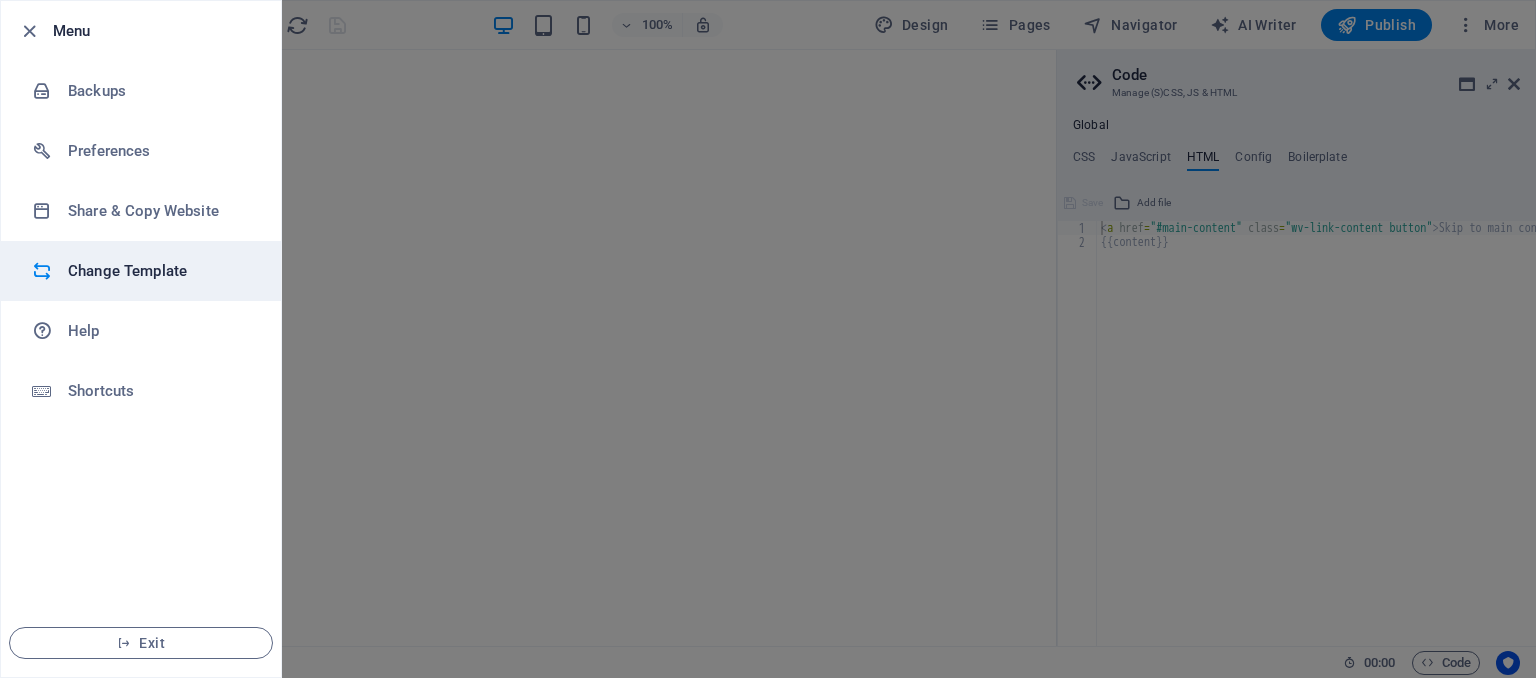 click on "Change Template" at bounding box center (160, 271) 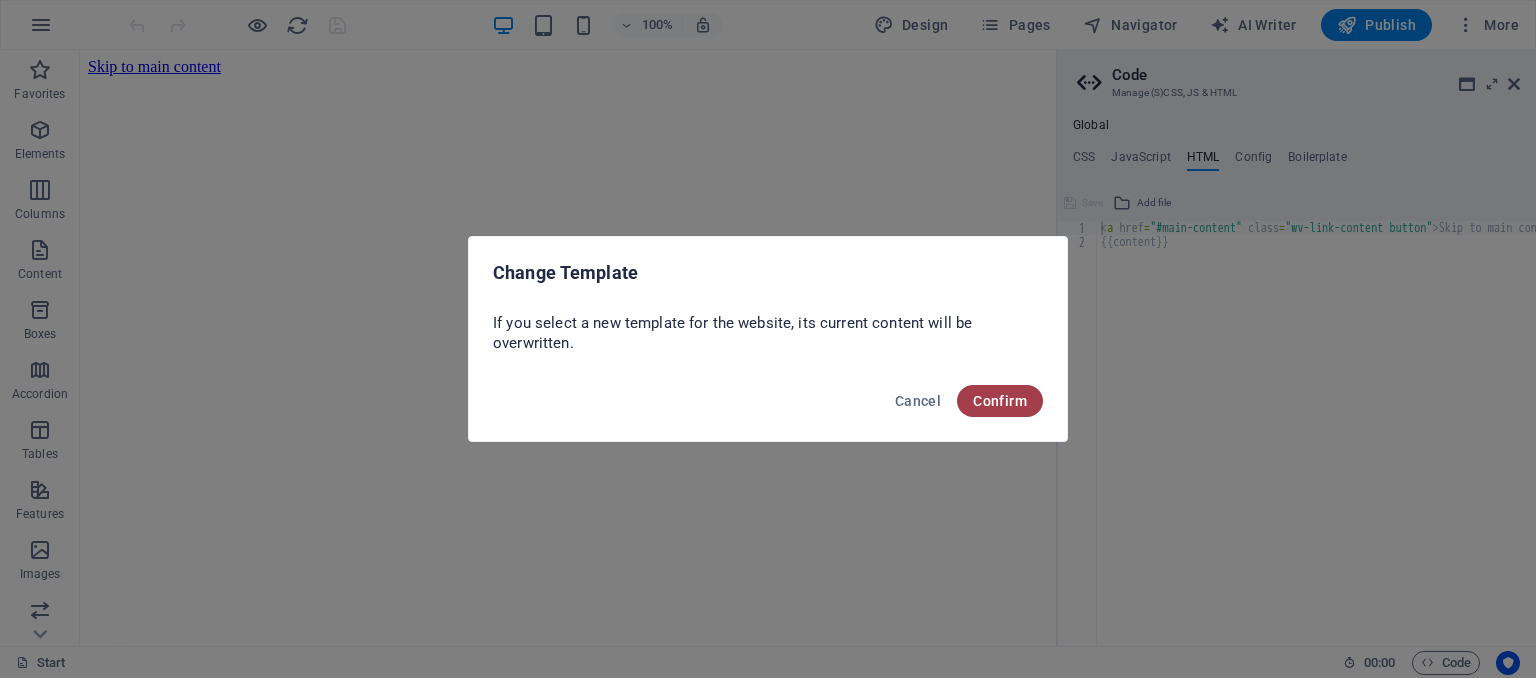 click on "Confirm" at bounding box center [1000, 401] 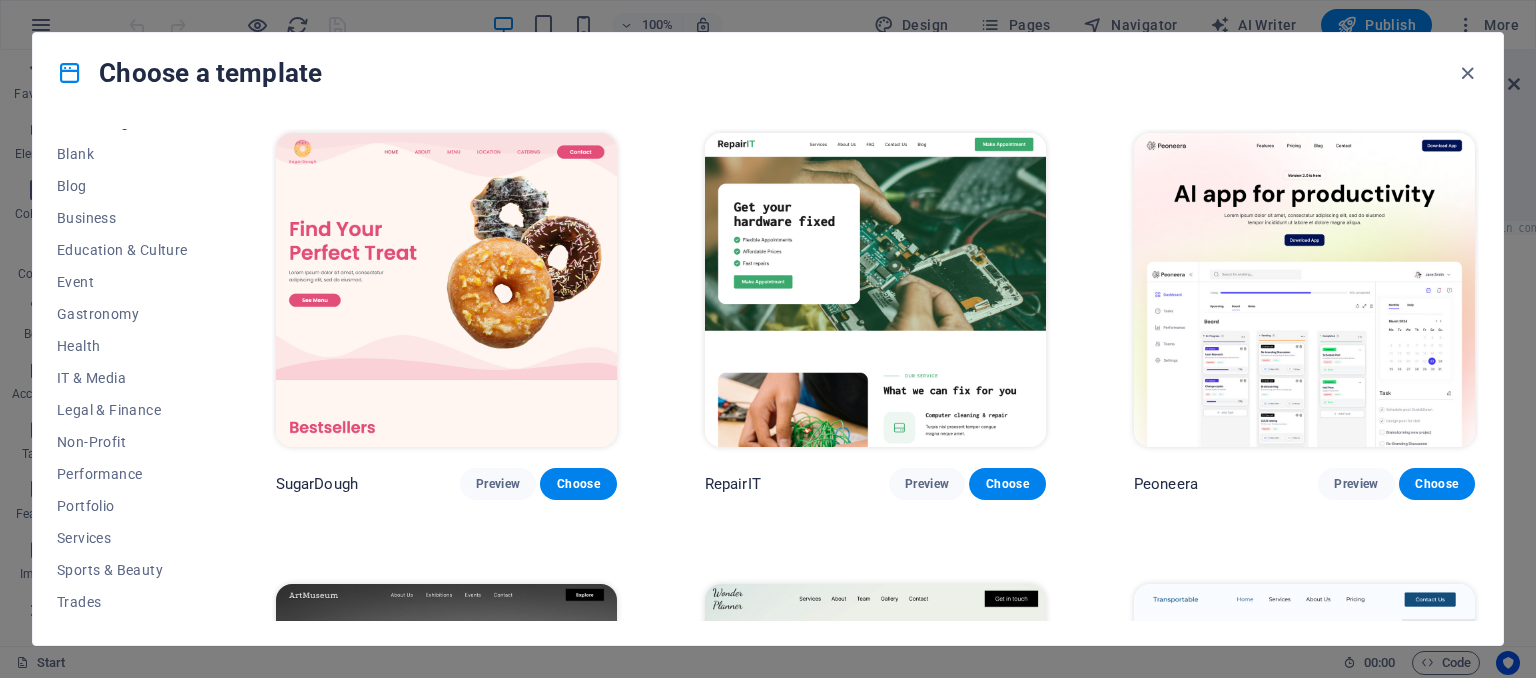 scroll, scrollTop: 308, scrollLeft: 0, axis: vertical 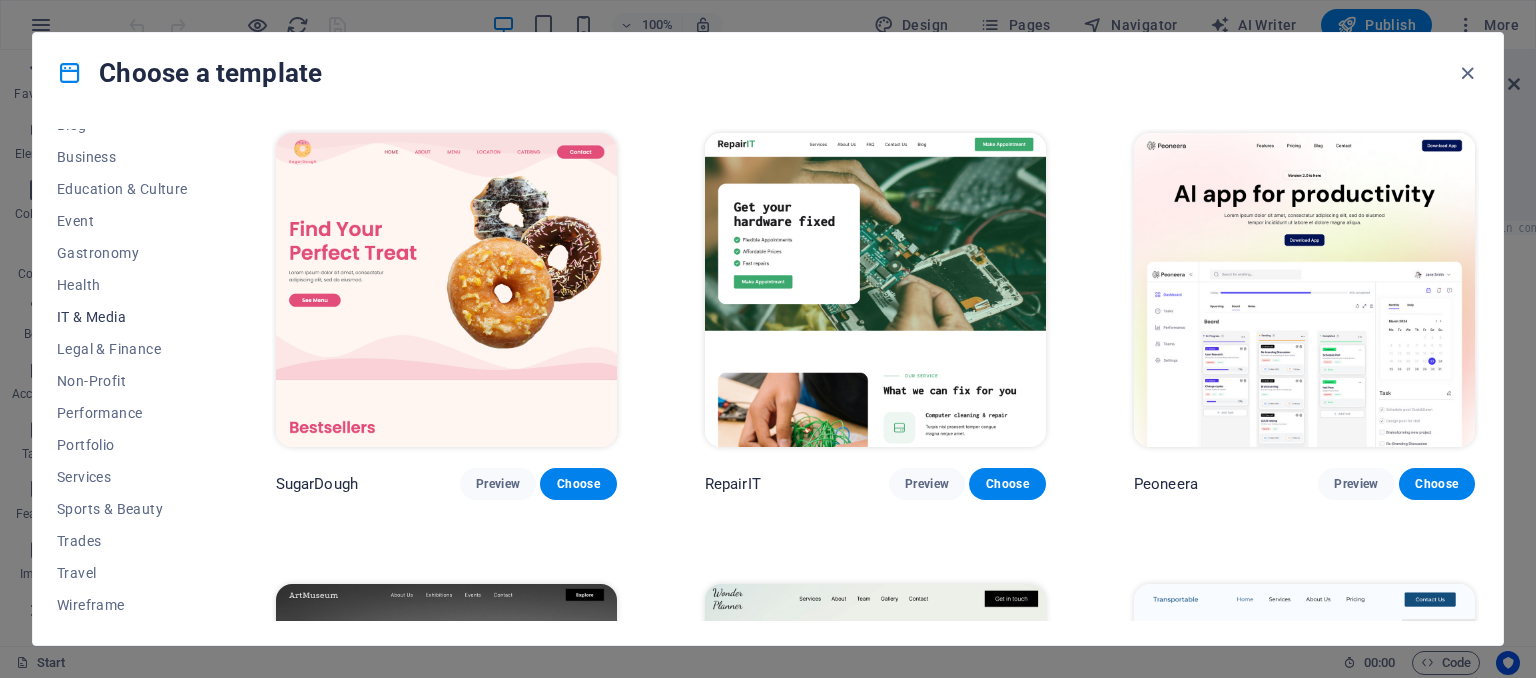 click on "IT & Media" at bounding box center (122, 317) 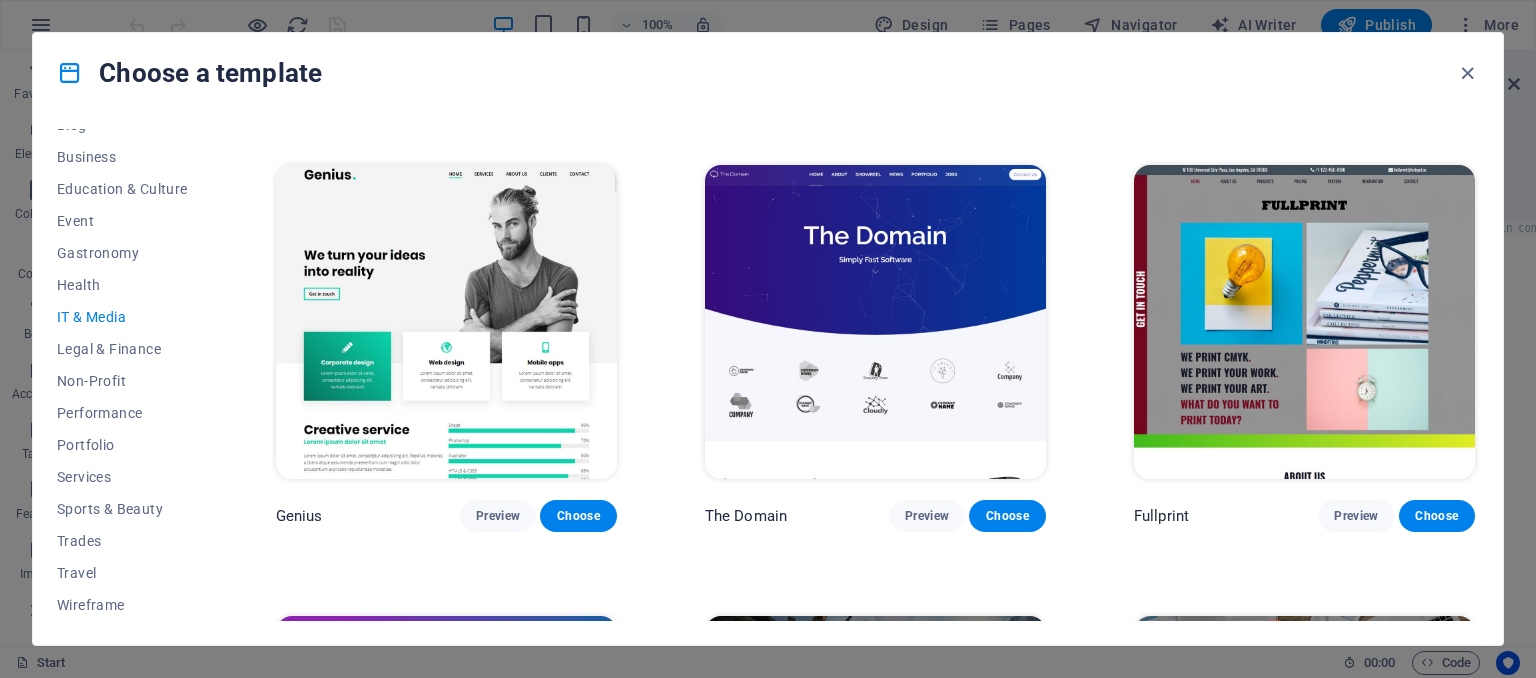 scroll, scrollTop: 1236, scrollLeft: 0, axis: vertical 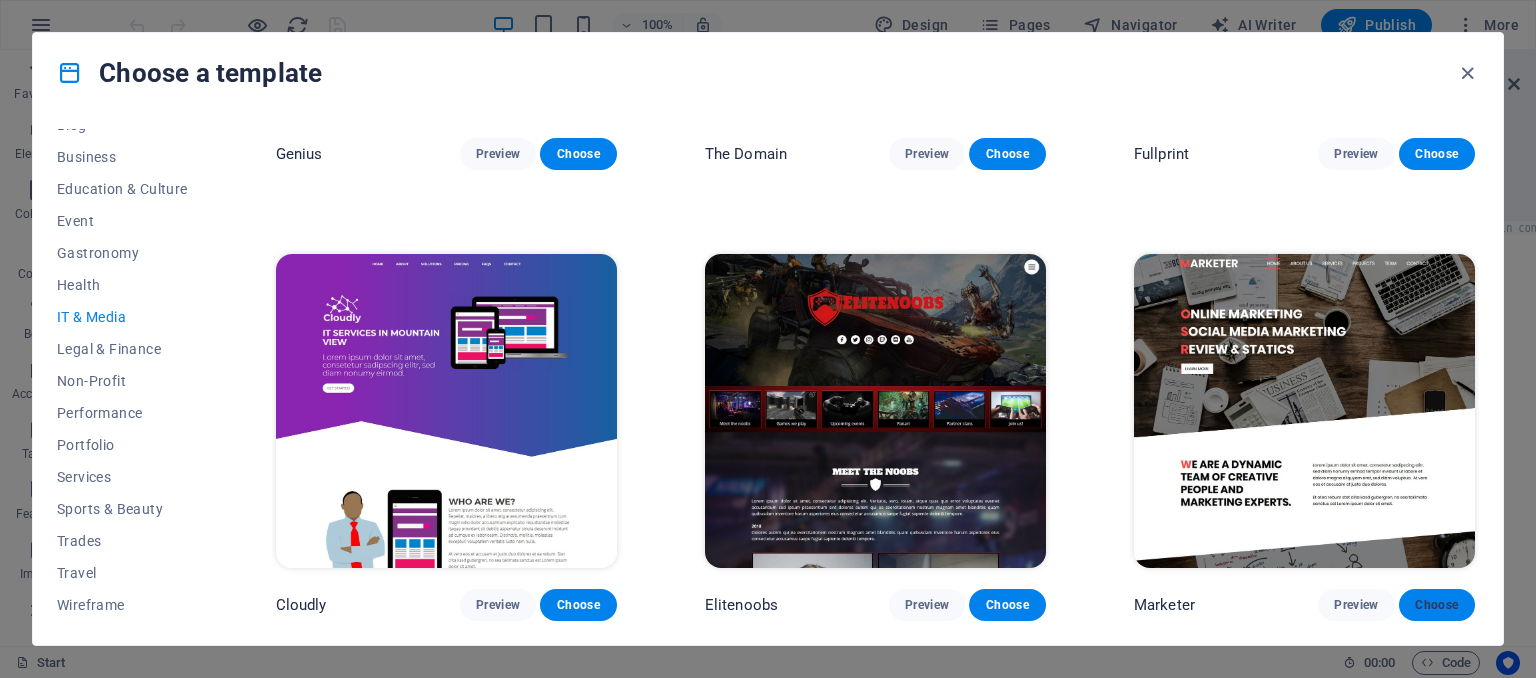 click on "Choose" at bounding box center [1437, 605] 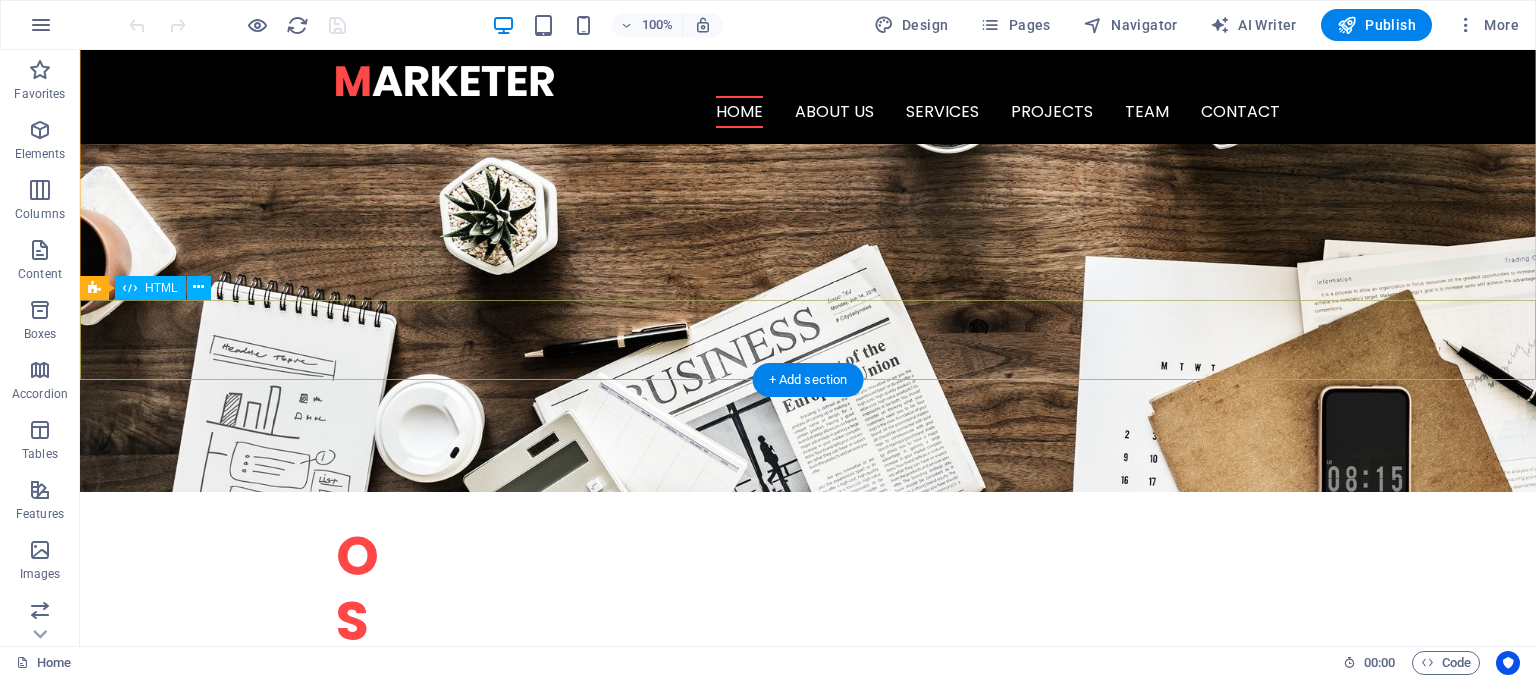 scroll, scrollTop: 0, scrollLeft: 0, axis: both 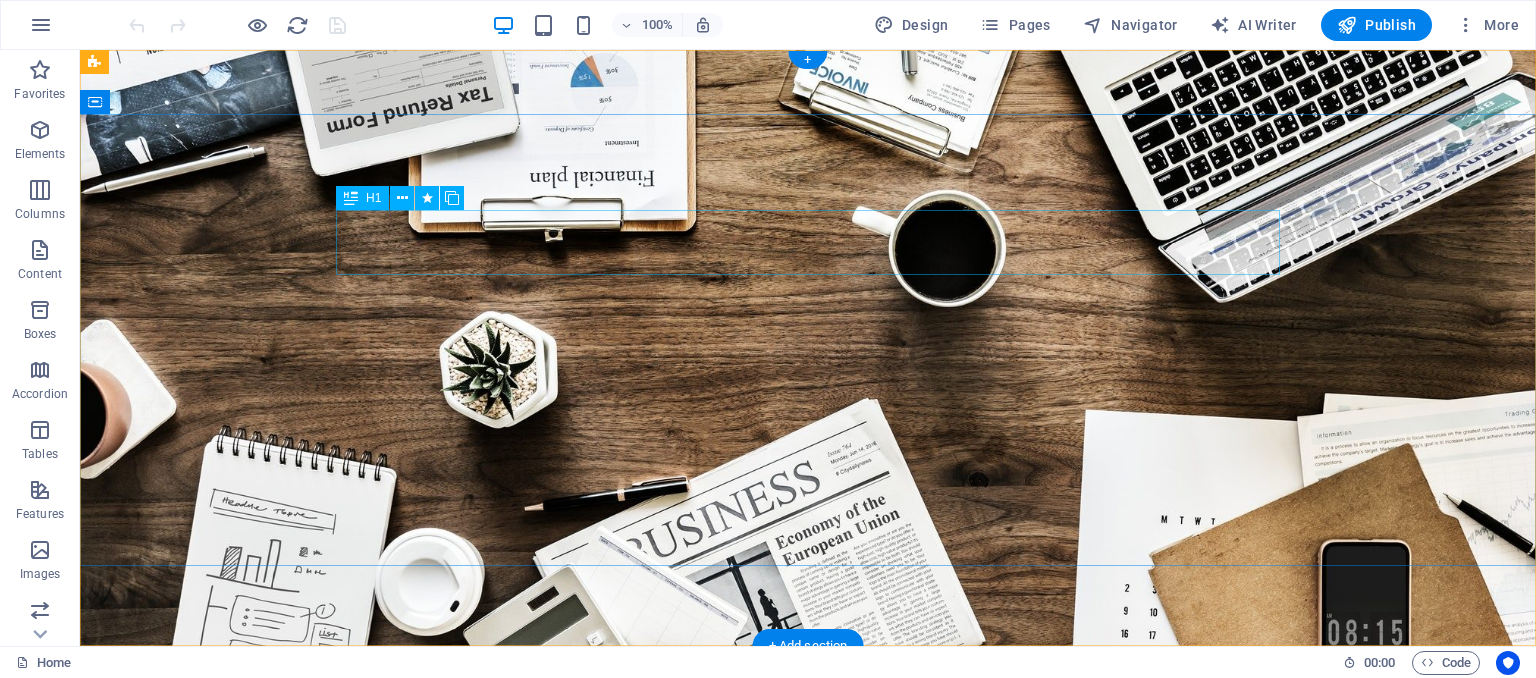 click on "O nline Marketing" at bounding box center [808, 852] 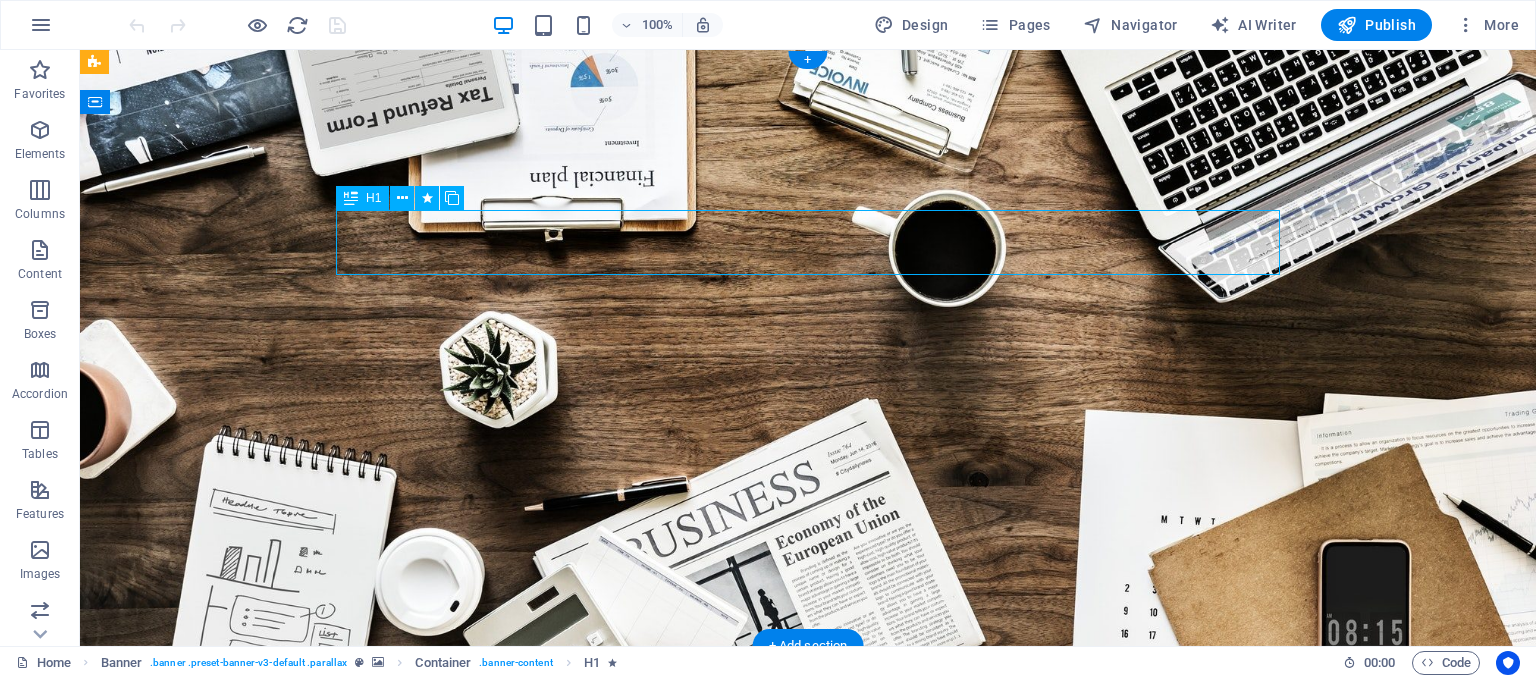 click on "O nline Marketing" at bounding box center (808, 852) 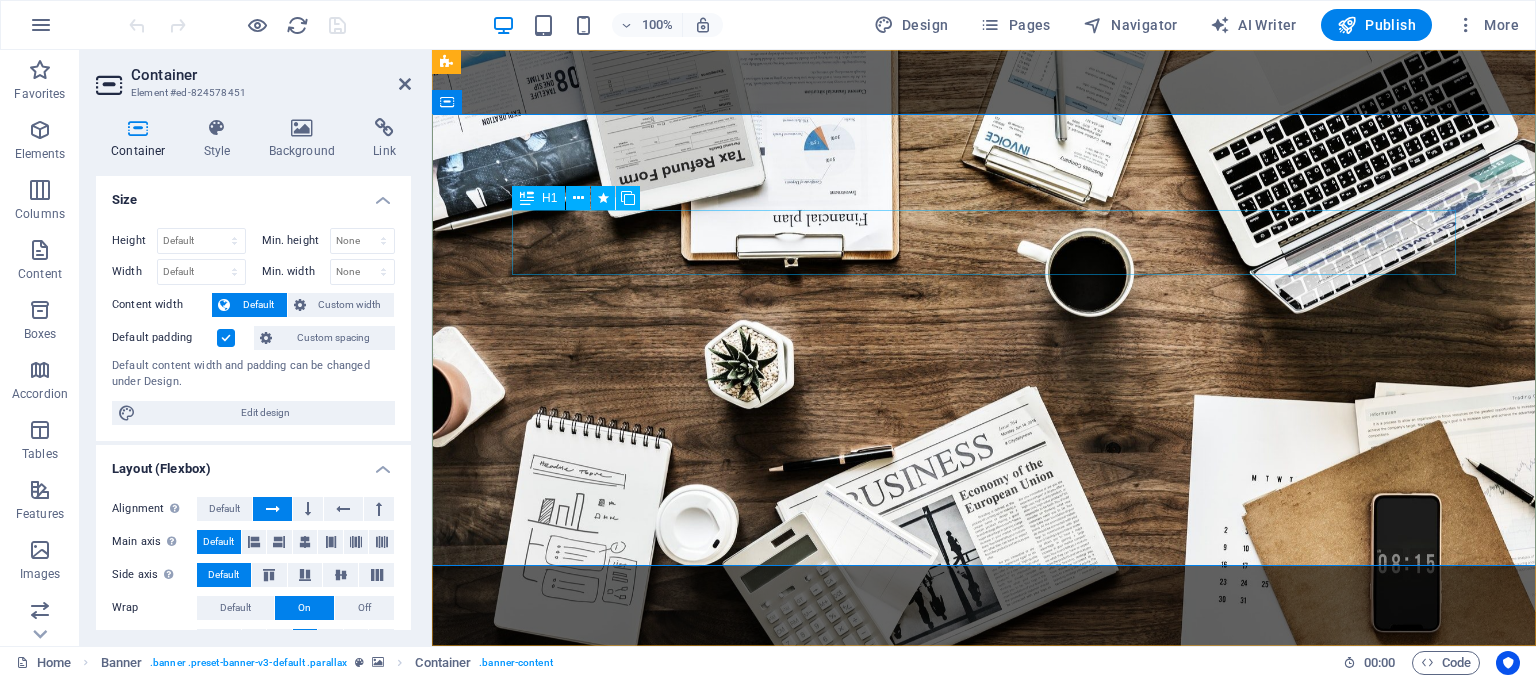click on "O nline Marketing" at bounding box center [984, 852] 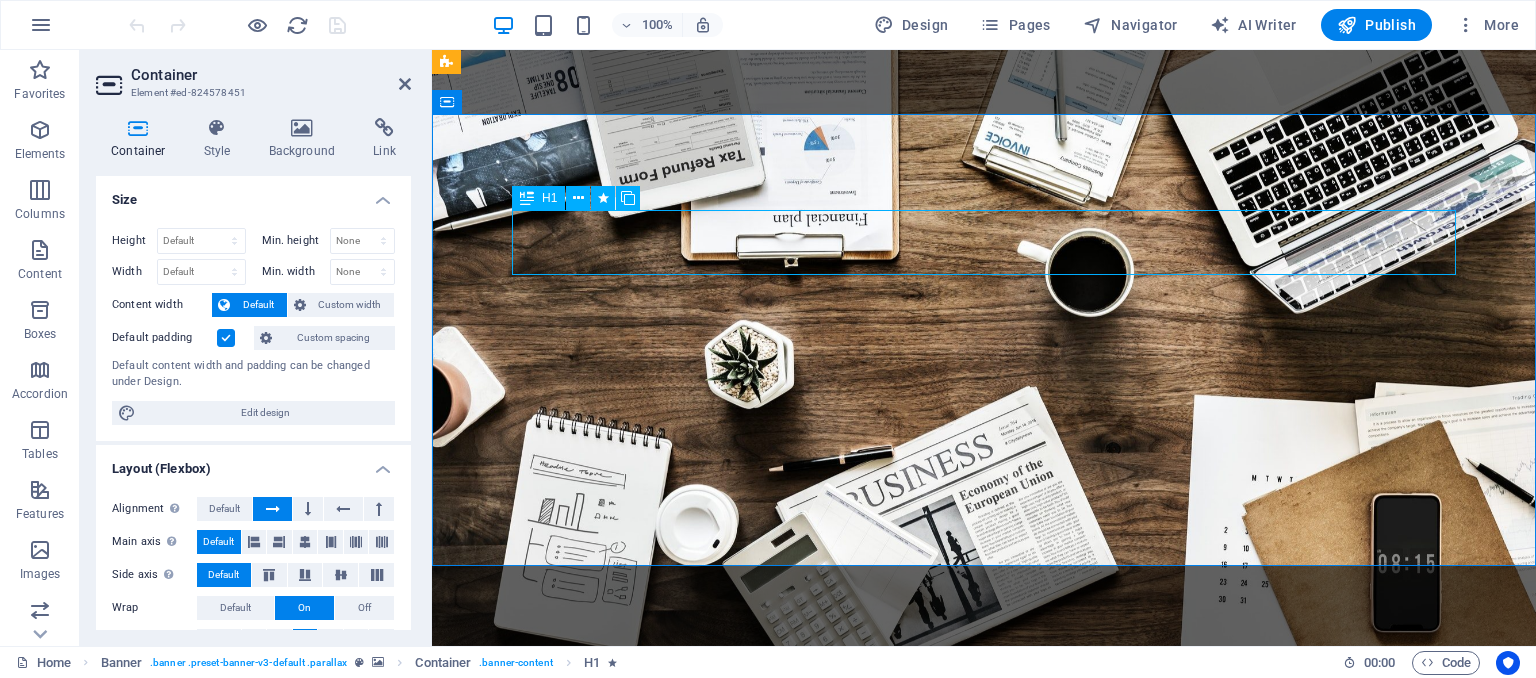 click on "O nline Marketing" at bounding box center (984, 852) 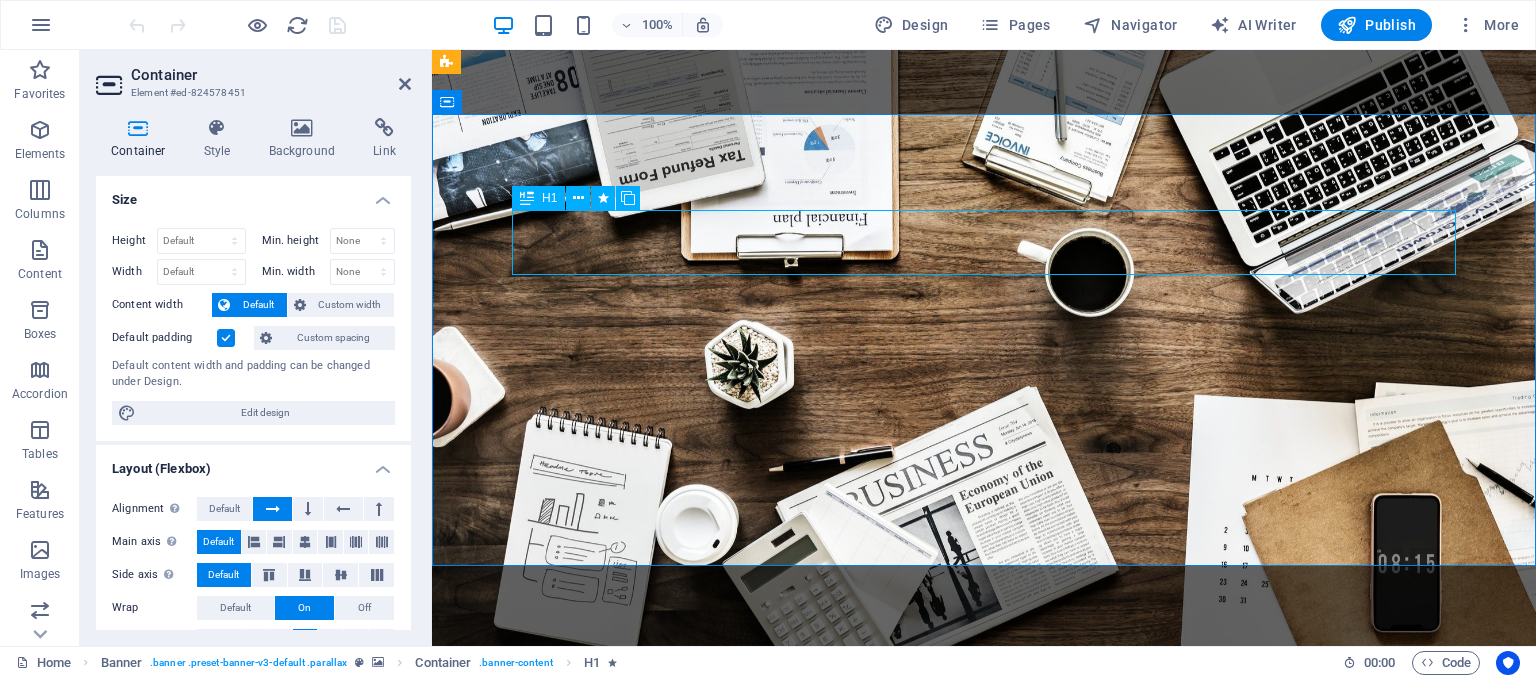 click on "O nline Marketing" at bounding box center (984, 852) 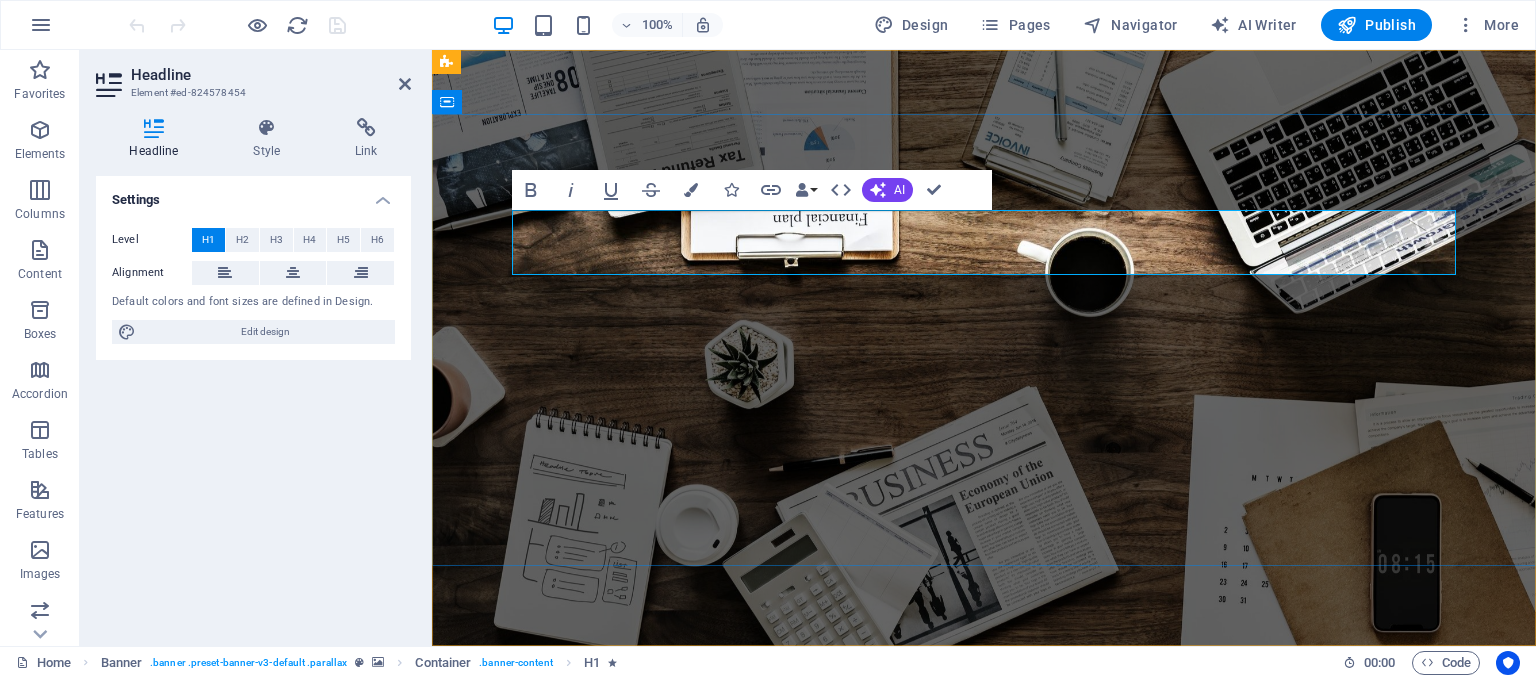type 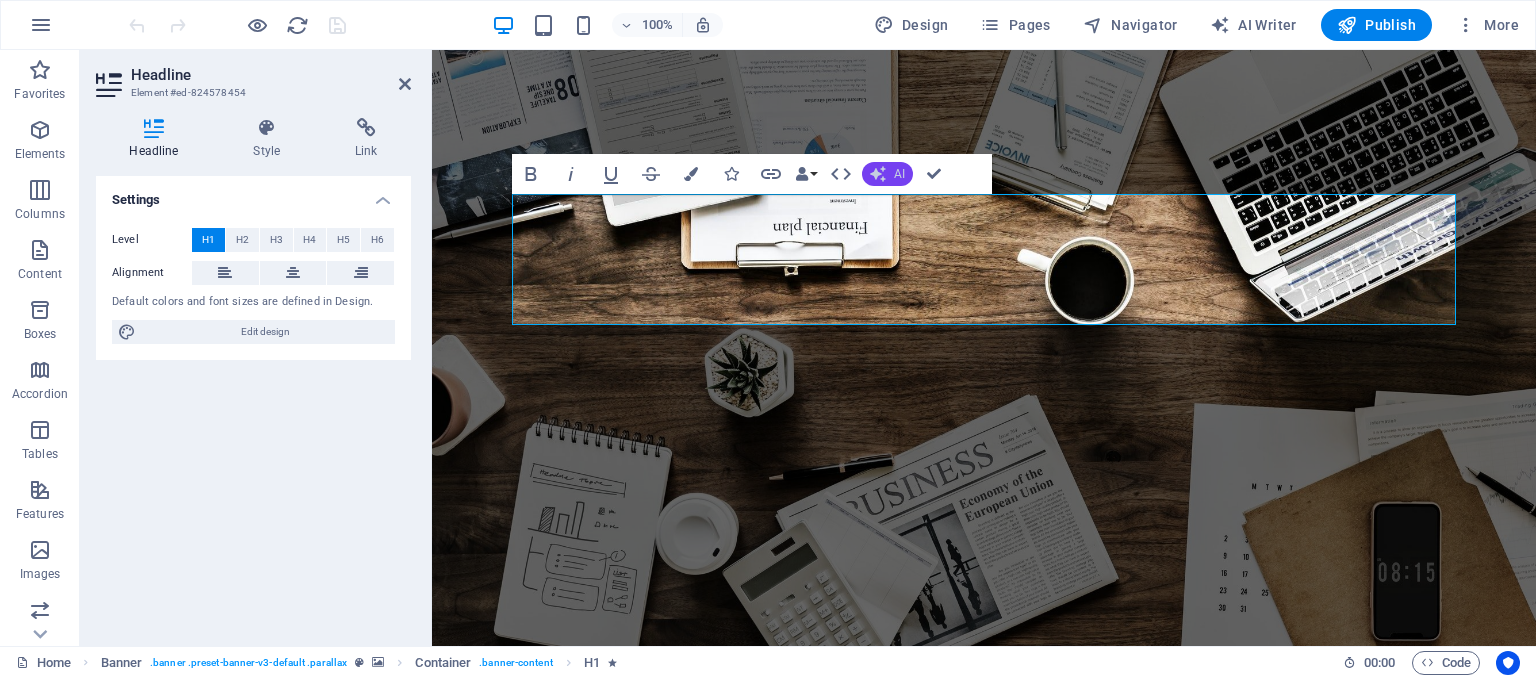 click on "AI" at bounding box center [899, 174] 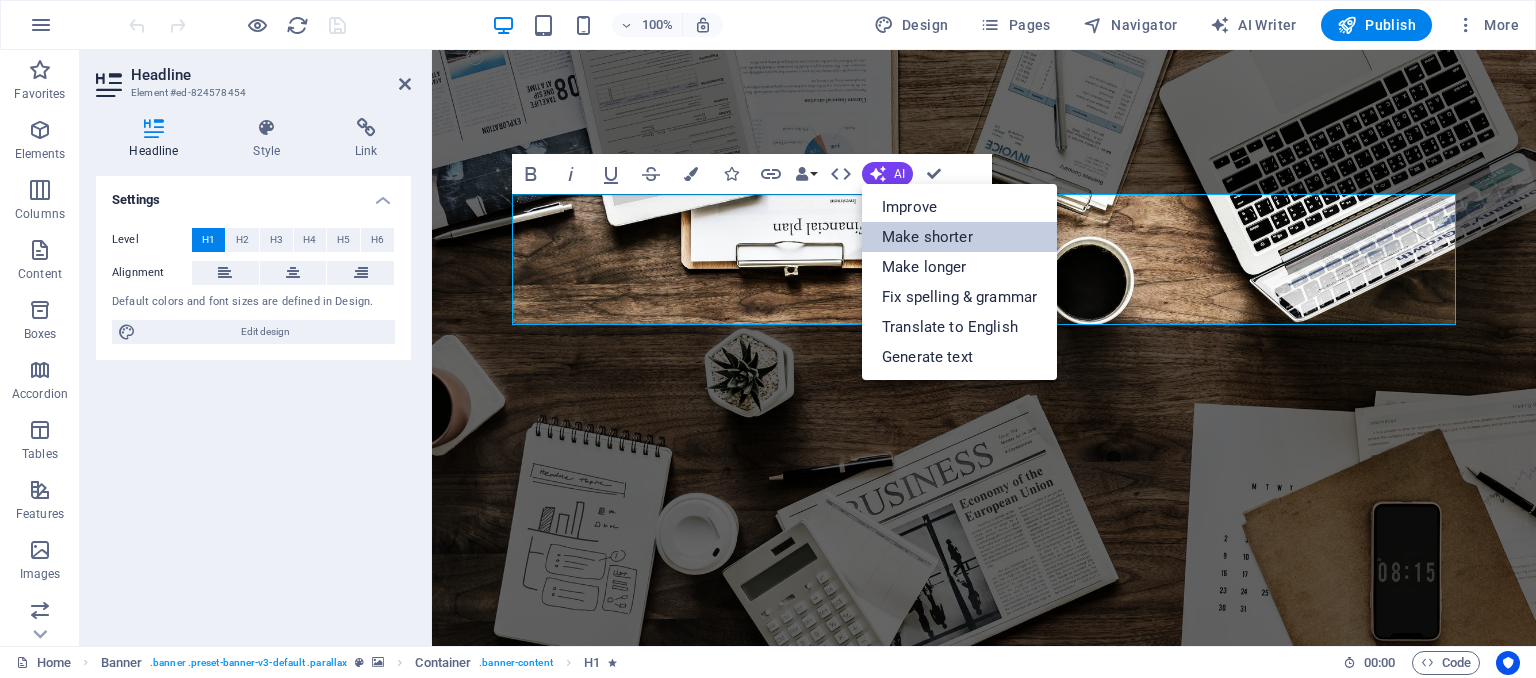 click on "Make shorter" at bounding box center (959, 237) 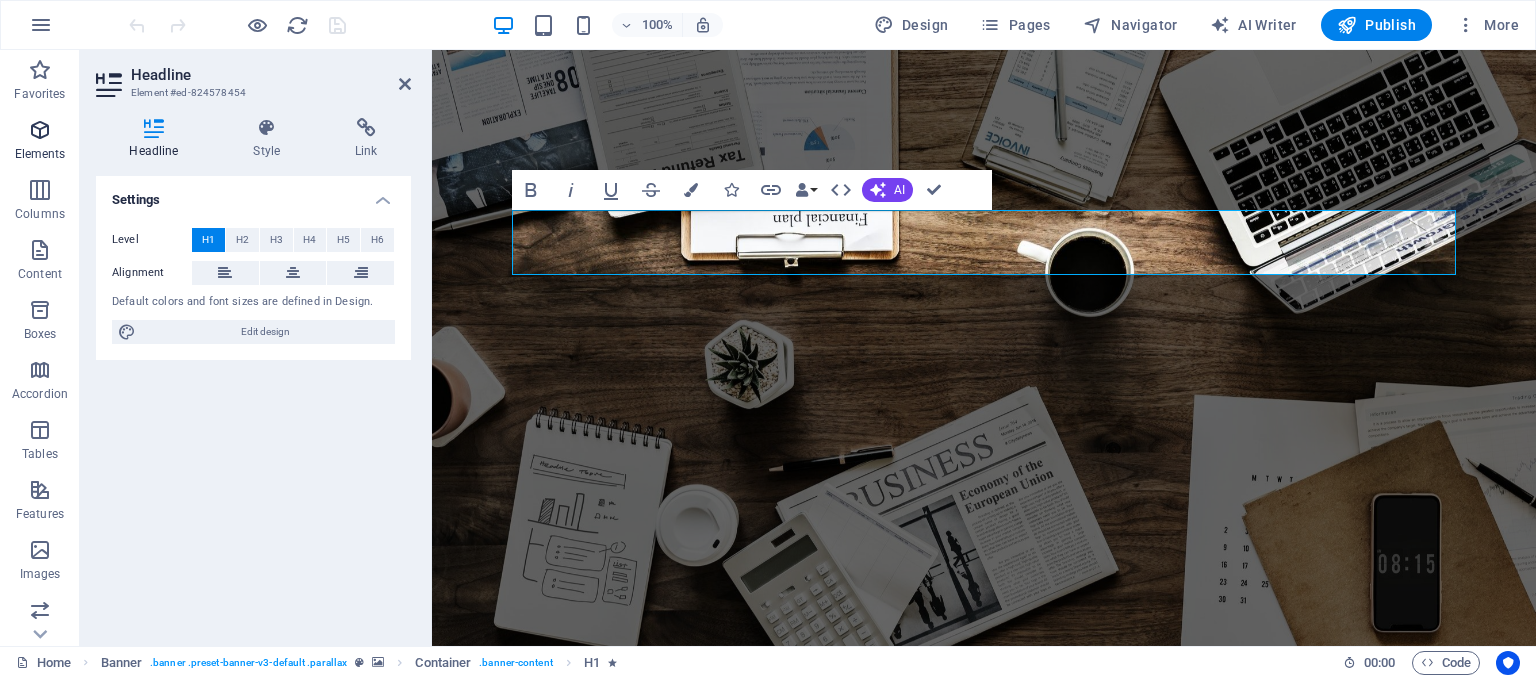 click on "Elements" at bounding box center (40, 154) 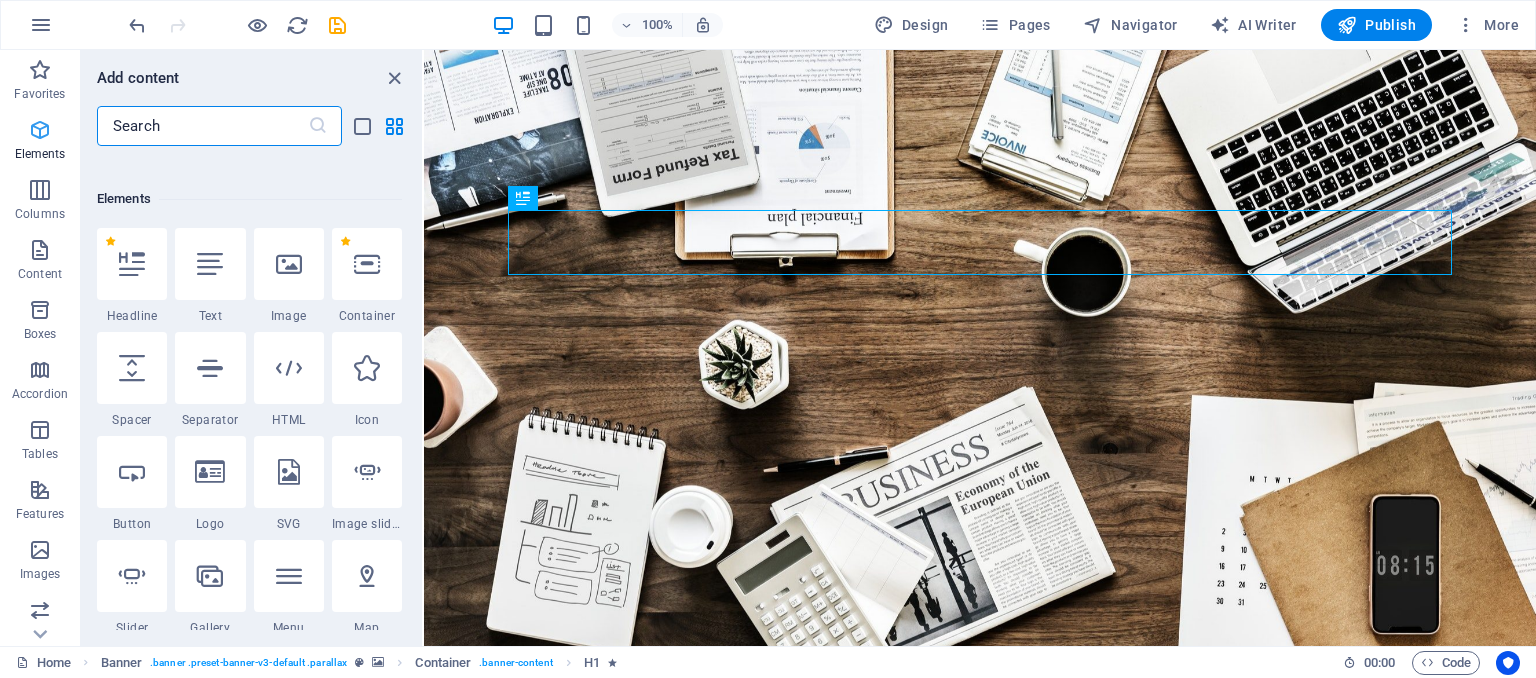 scroll, scrollTop: 212, scrollLeft: 0, axis: vertical 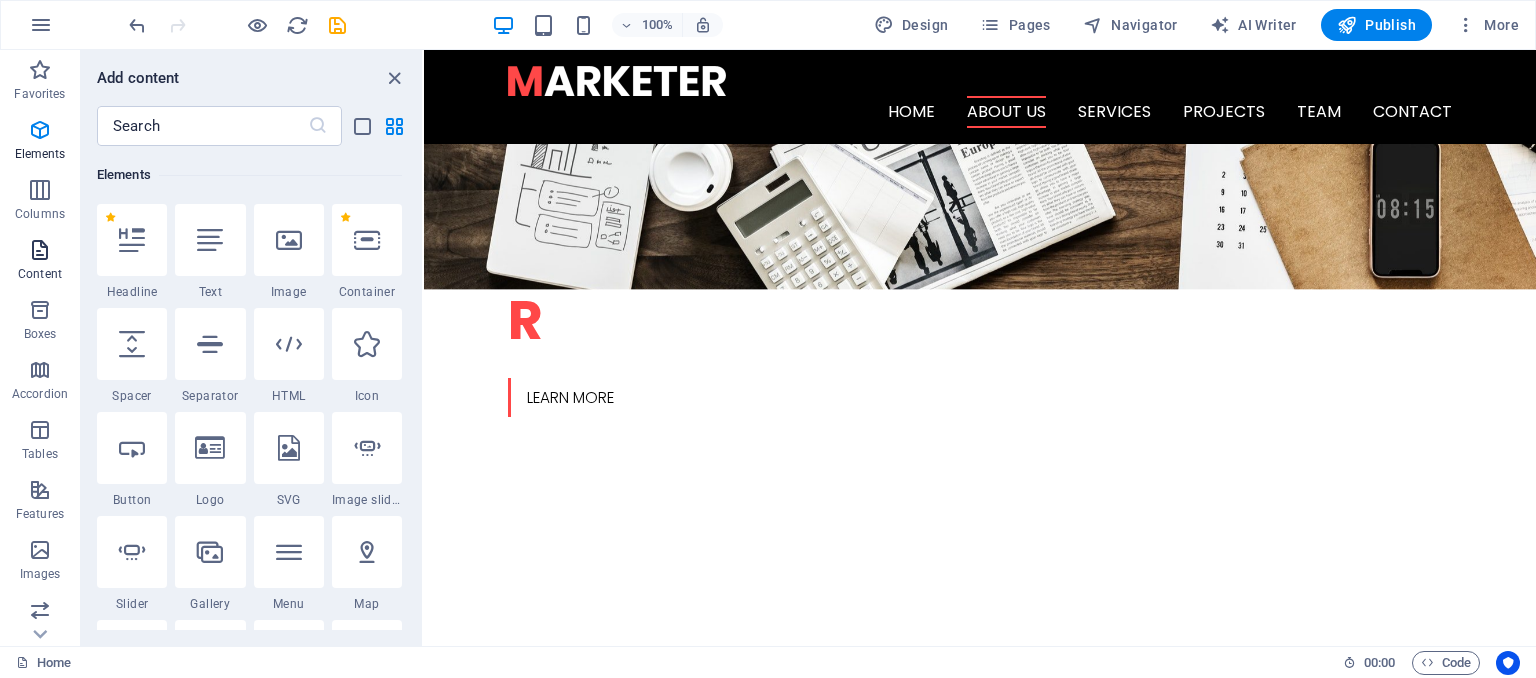 click at bounding box center (40, 250) 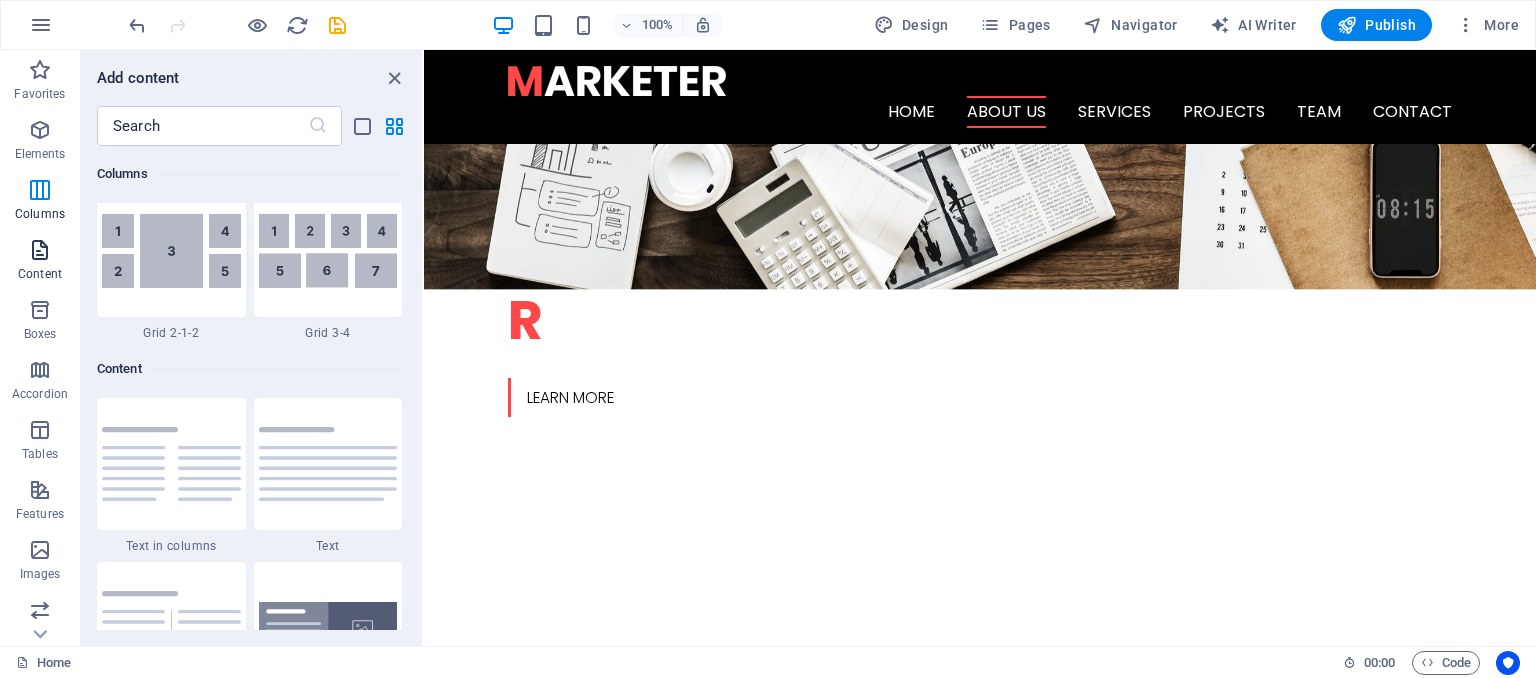 scroll, scrollTop: 3499, scrollLeft: 0, axis: vertical 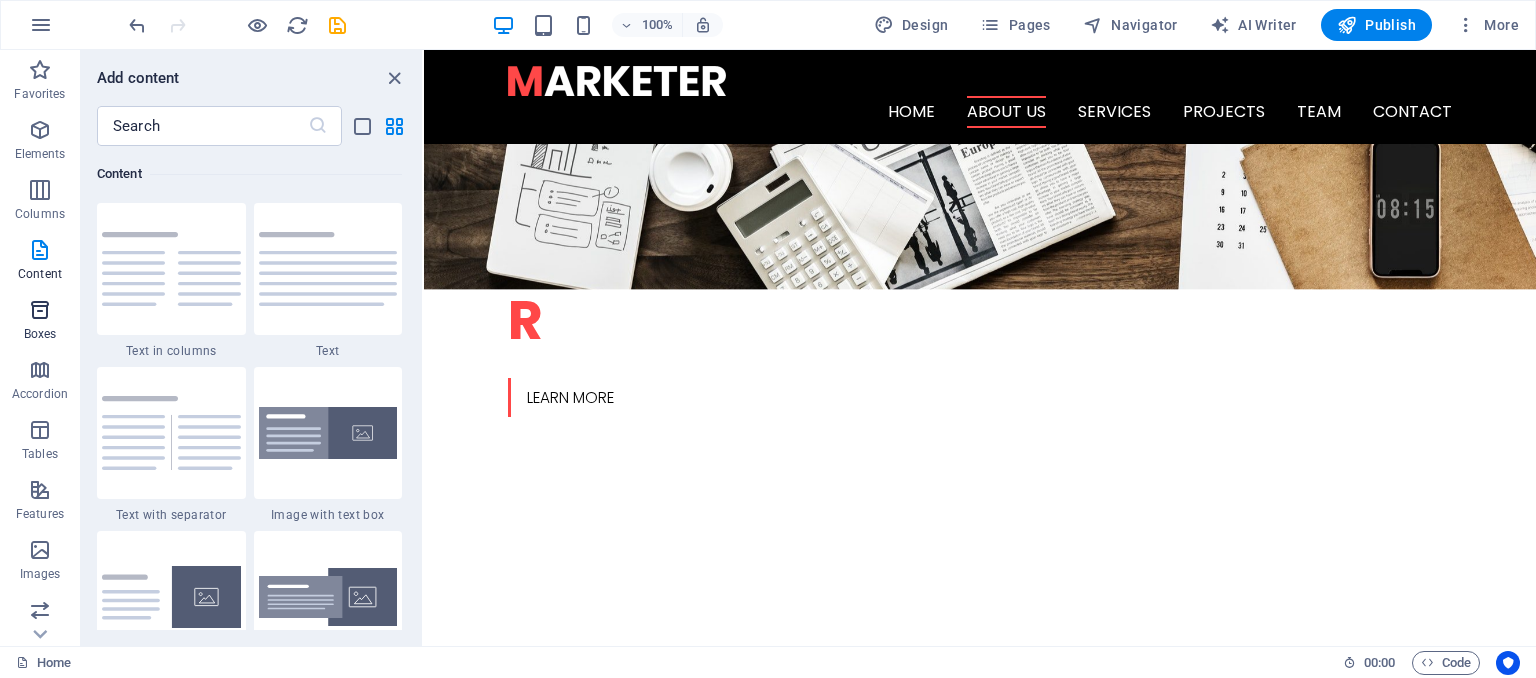 click at bounding box center [40, 310] 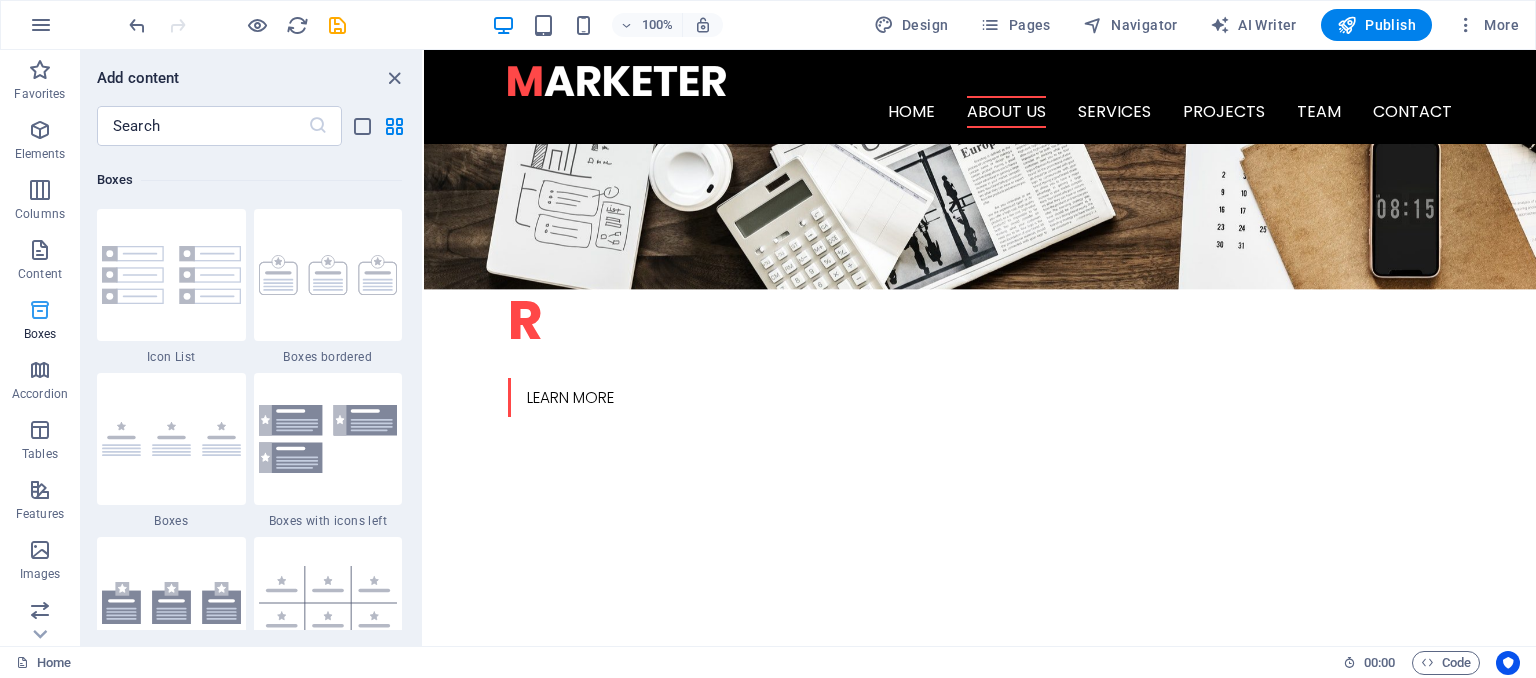 scroll, scrollTop: 5516, scrollLeft: 0, axis: vertical 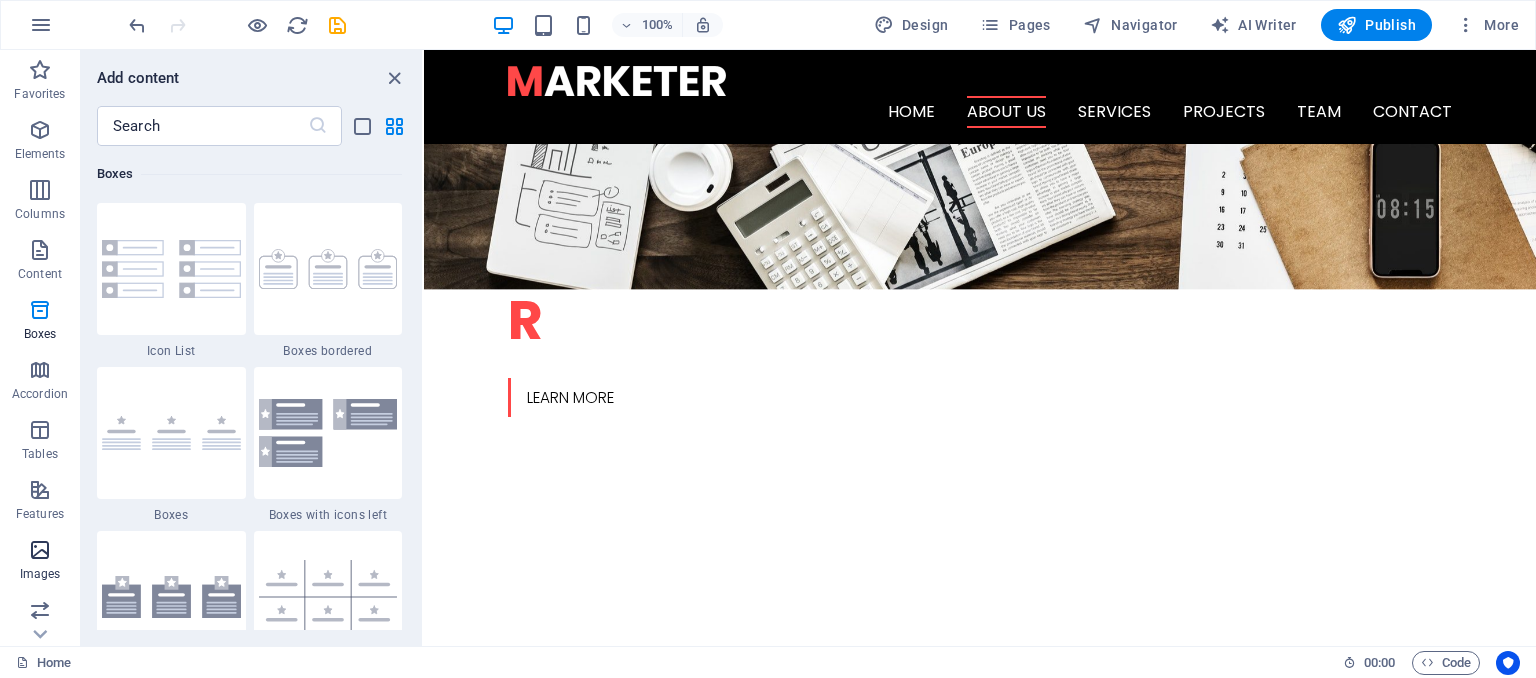 click on "Images" at bounding box center [40, 574] 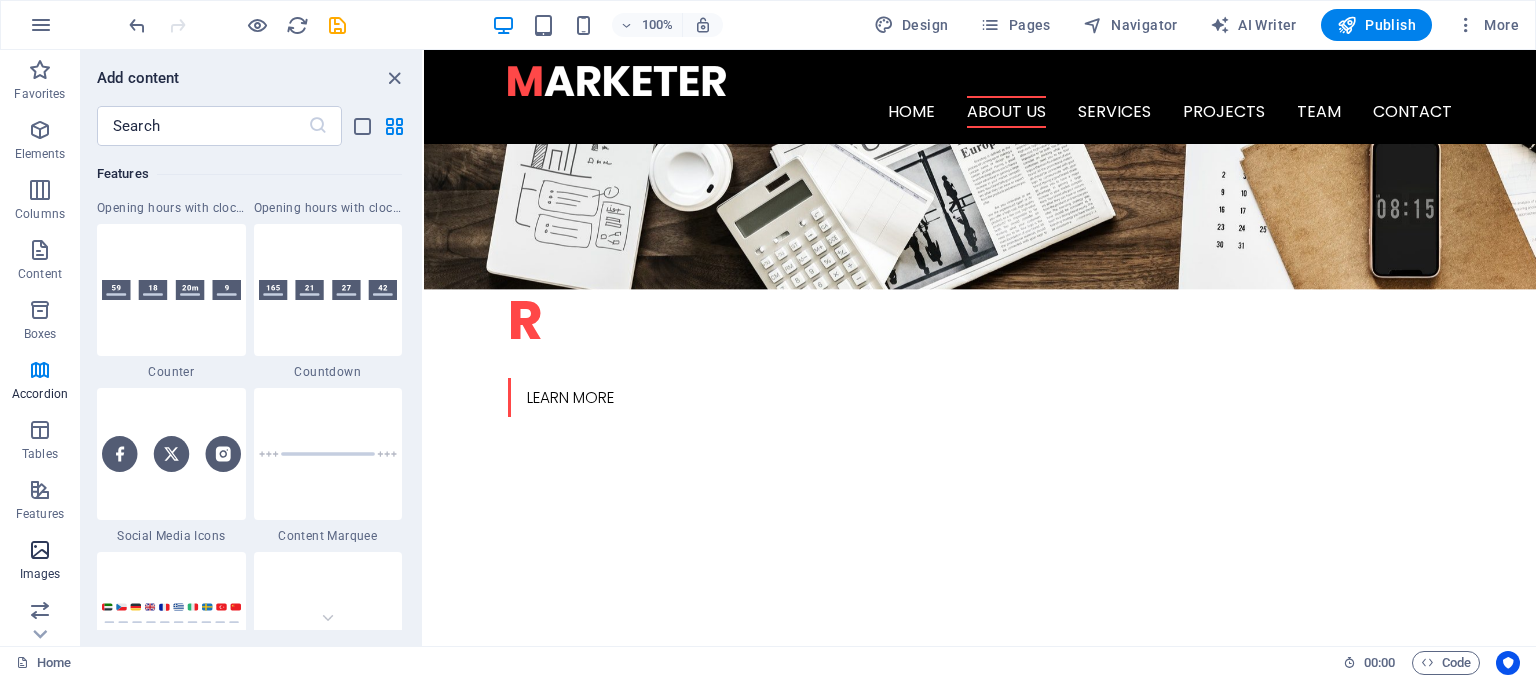 scroll, scrollTop: 10140, scrollLeft: 0, axis: vertical 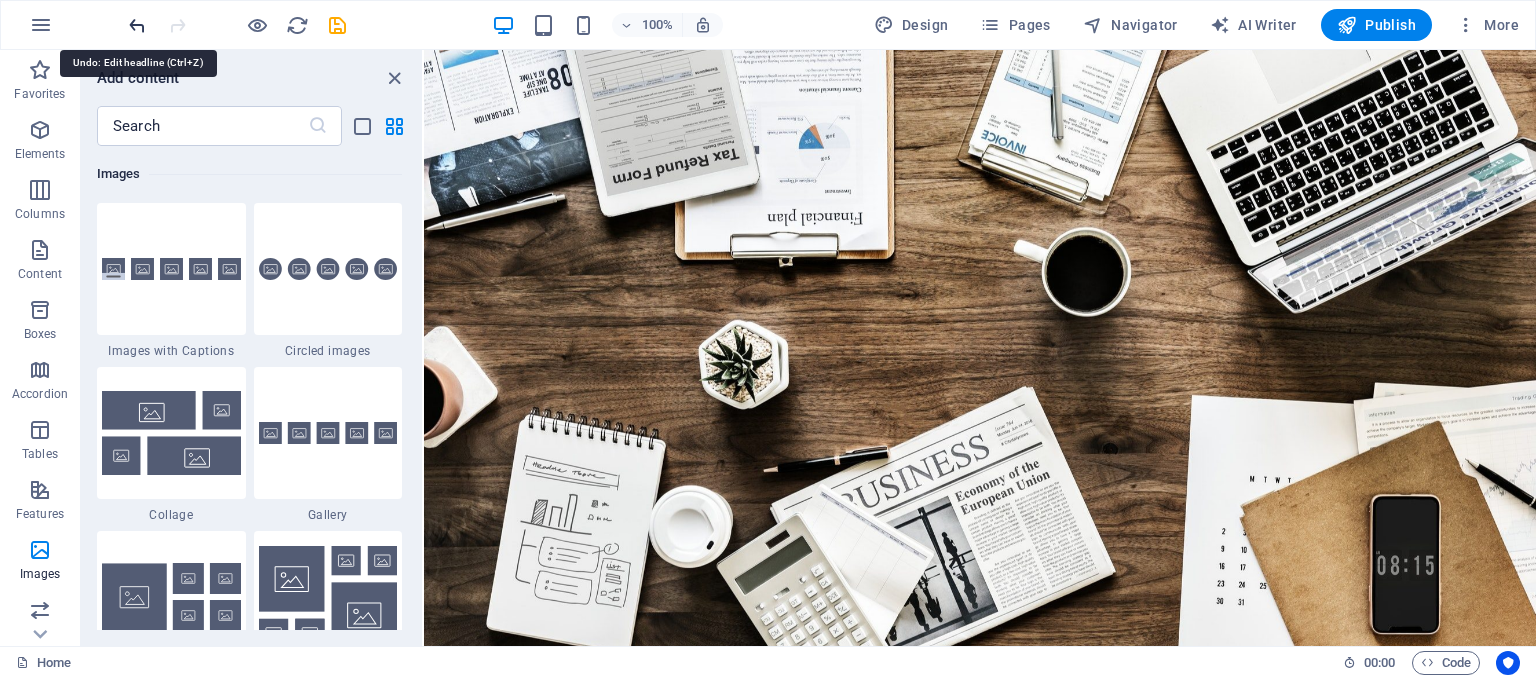 click at bounding box center (137, 25) 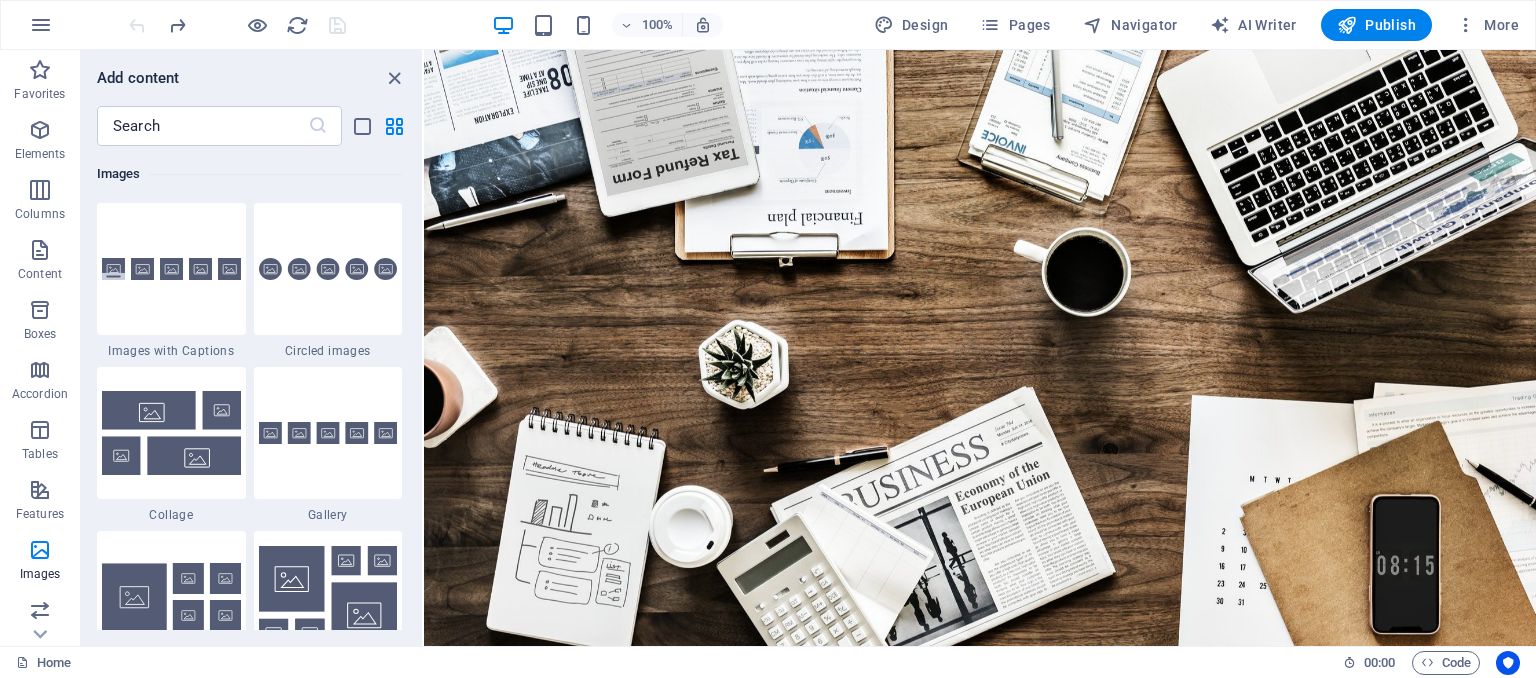 click on "100% Design Pages Navigator AI Writer Publish More" at bounding box center (768, 25) 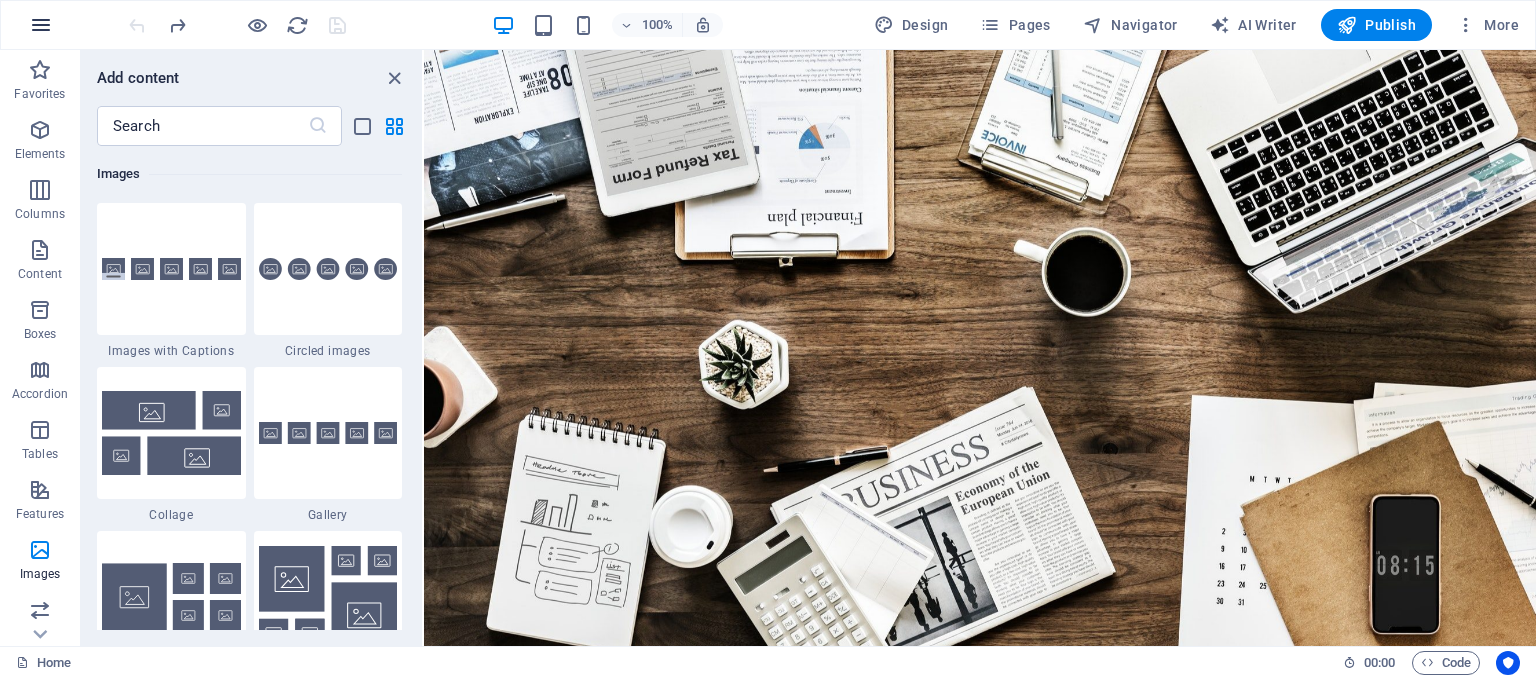 click at bounding box center [41, 25] 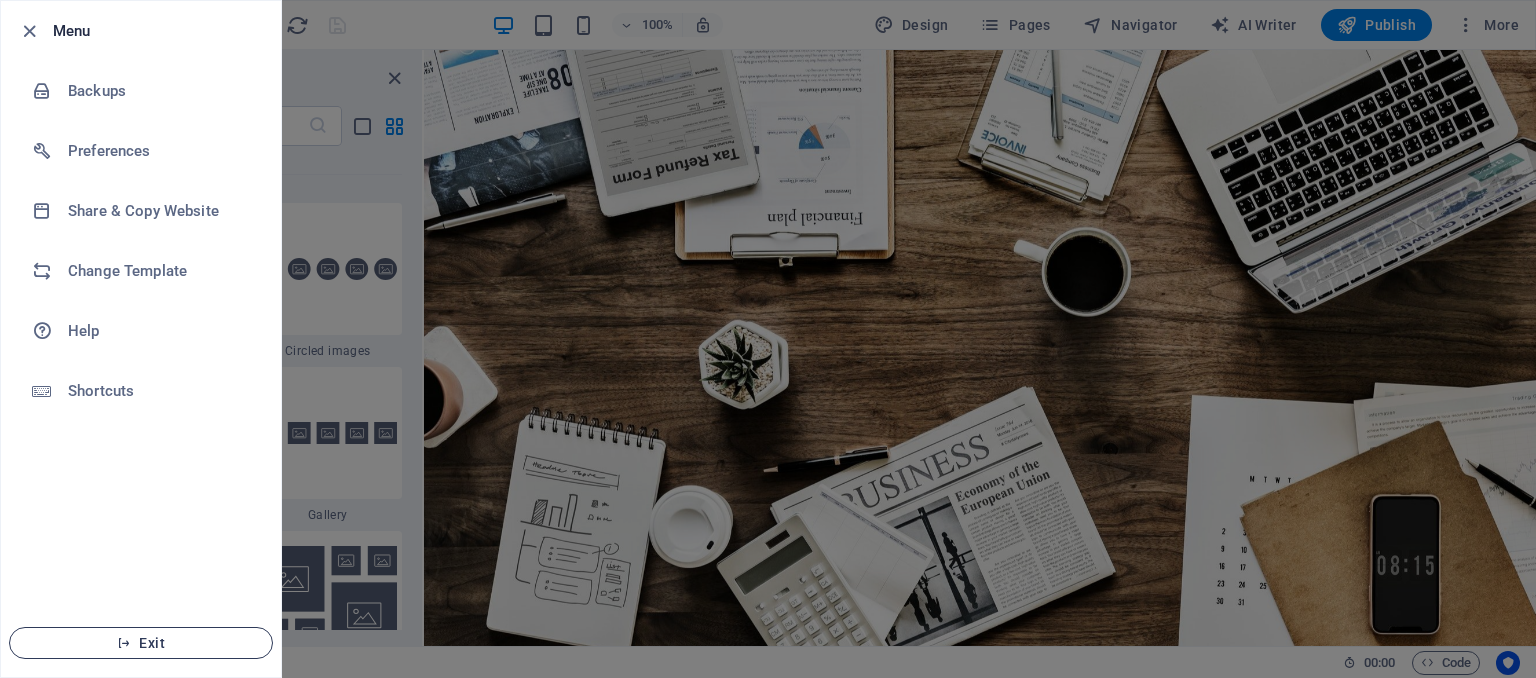 click on "Exit" at bounding box center (141, 643) 